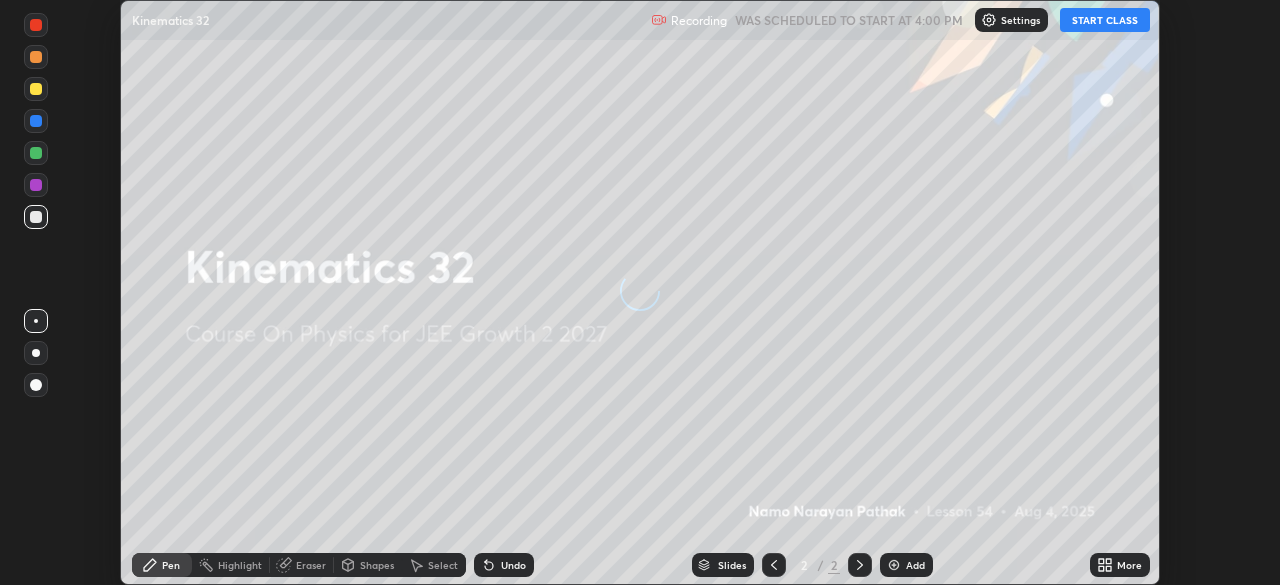 scroll, scrollTop: 0, scrollLeft: 0, axis: both 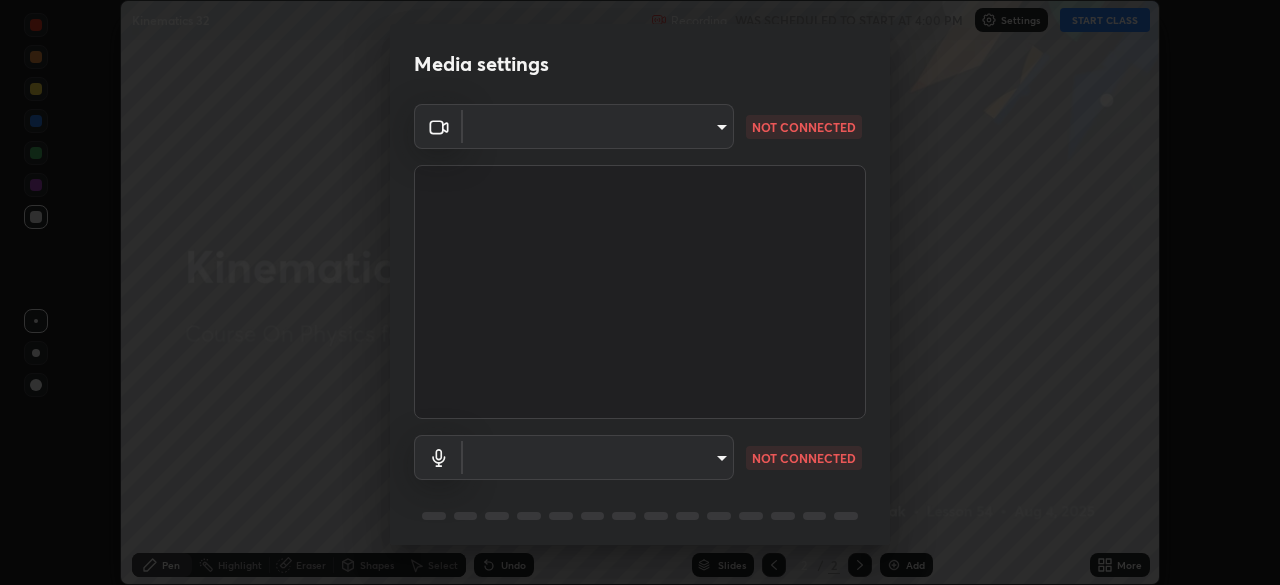 type on "e15fe1ebf70cde3bfcbeee335f8652014c7a9185cc29a01d69aea44f35fb34b8" 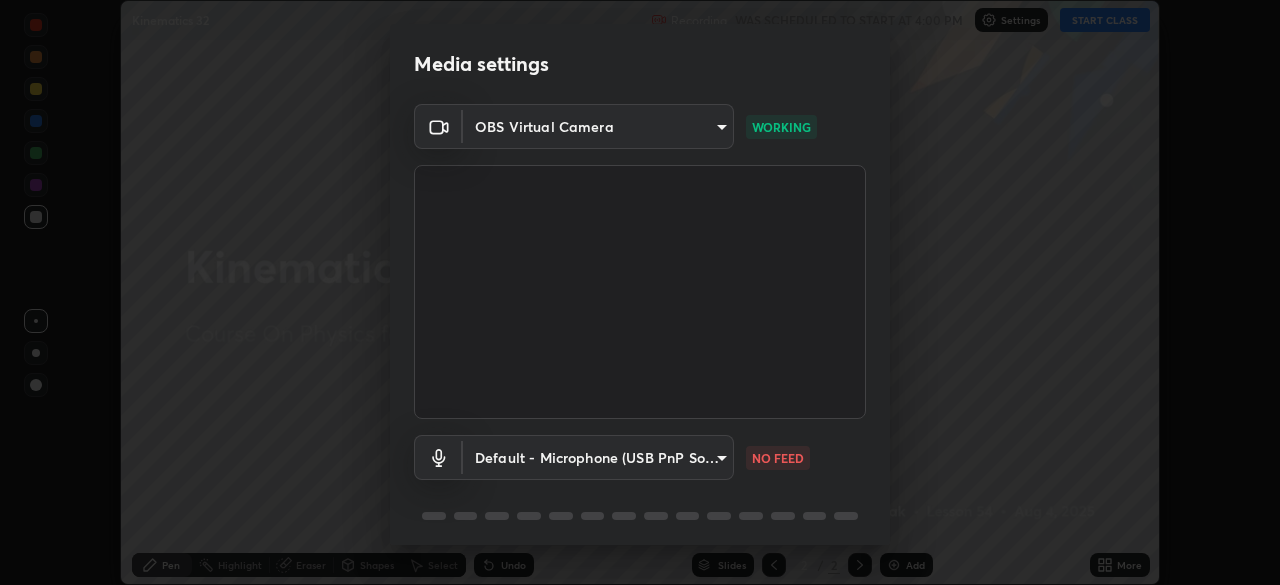 click on "Erase all Kinematics 32 Recording WAS SCHEDULED TO START AT  4:00 PM Settings START CLASS Setting up your live class Kinematics 32 • L54 of Course On Physics for JEE Growth 2 2027 [FIRST] [LAST] Pen Highlight Eraser Shapes Select Undo Slides 2 / 2 Add More No doubts shared Encourage your learners to ask a doubt for better clarity Report an issue Reason for reporting Buffering Chat not working Audio - Video sync issue Educator video quality low ​ Attach an image Report Media settings OBS Virtual Camera [HASH] WORKING Default - Microphone (USB PnP Sound Device) default NO FEED 1 / 5 Next" at bounding box center (640, 292) 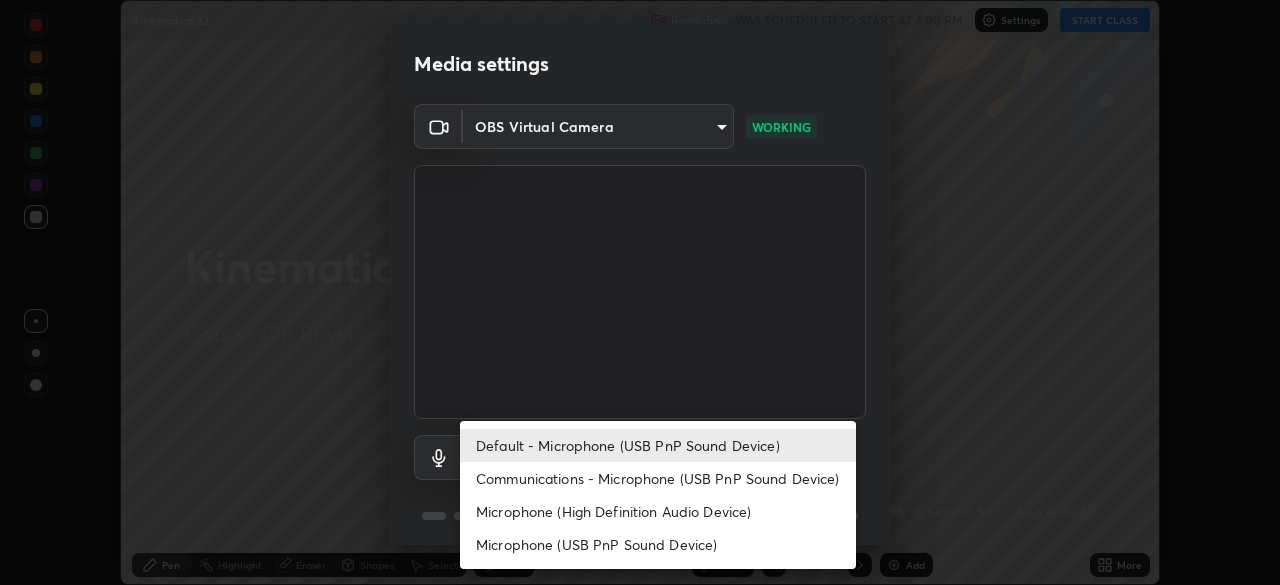 click on "Communications - Microphone (USB PnP Sound Device)" at bounding box center (658, 478) 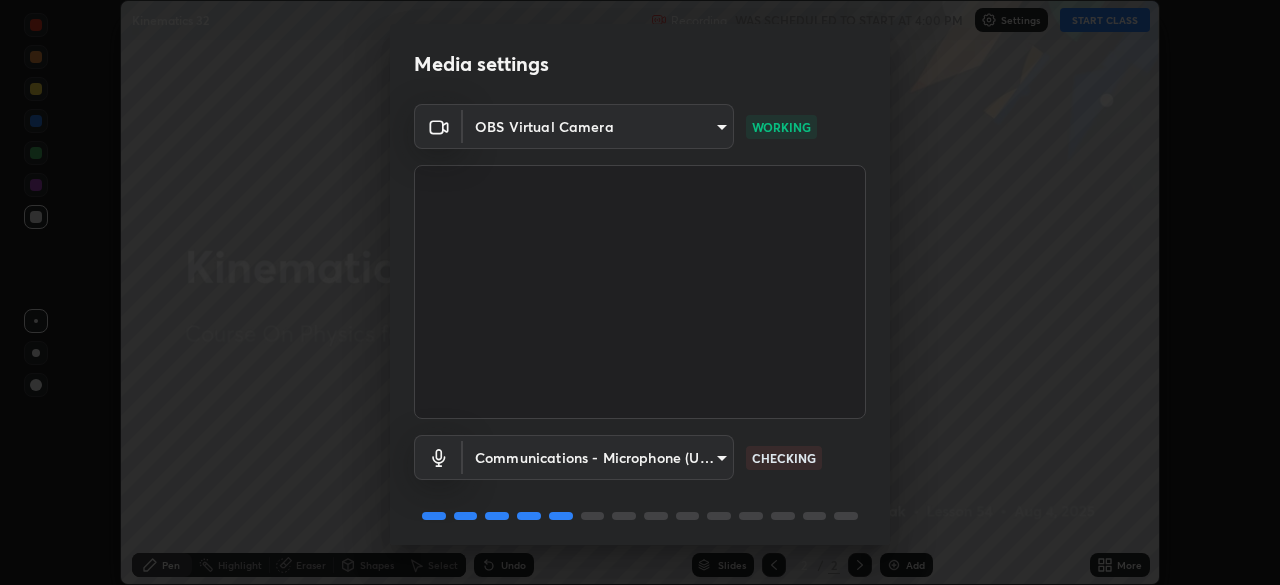 scroll, scrollTop: 71, scrollLeft: 0, axis: vertical 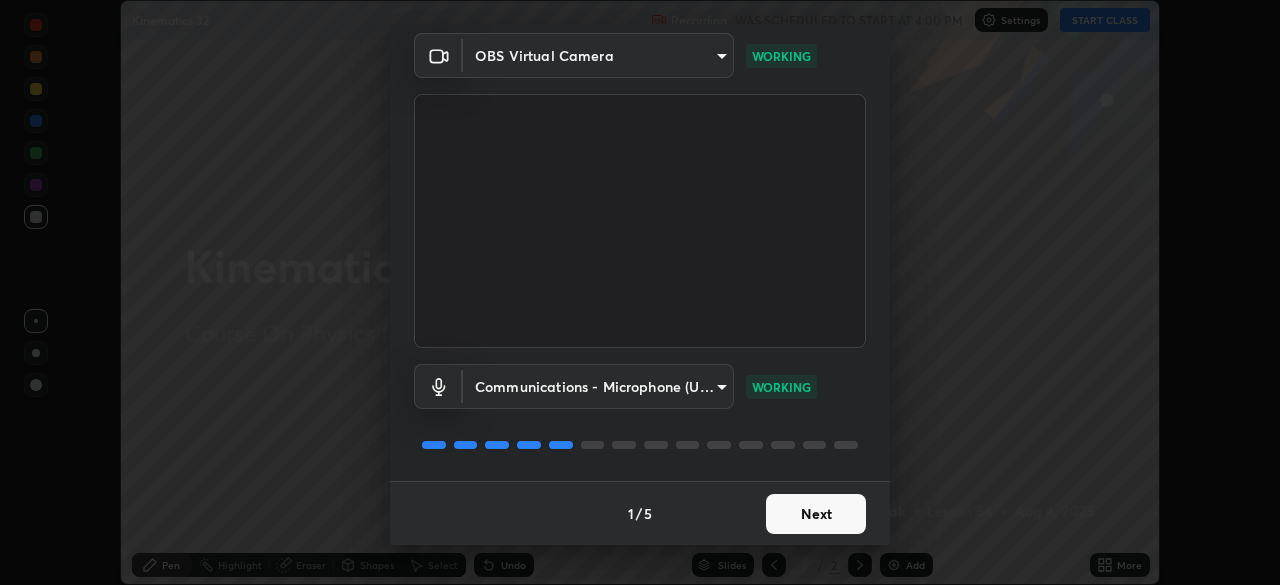 click on "Next" at bounding box center [816, 514] 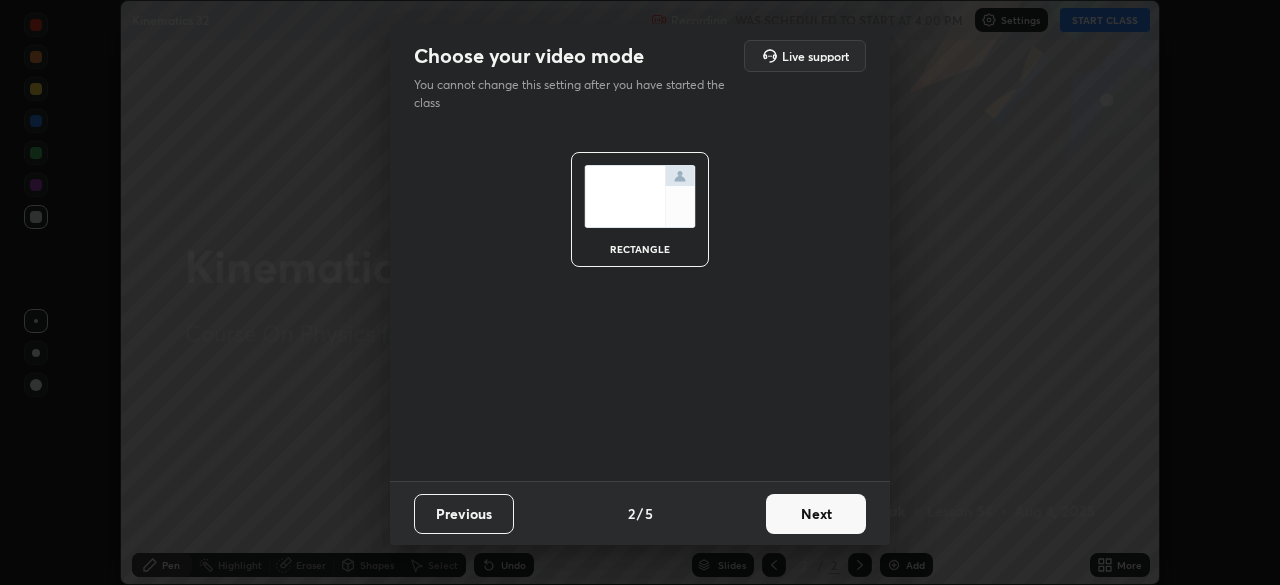 scroll, scrollTop: 0, scrollLeft: 0, axis: both 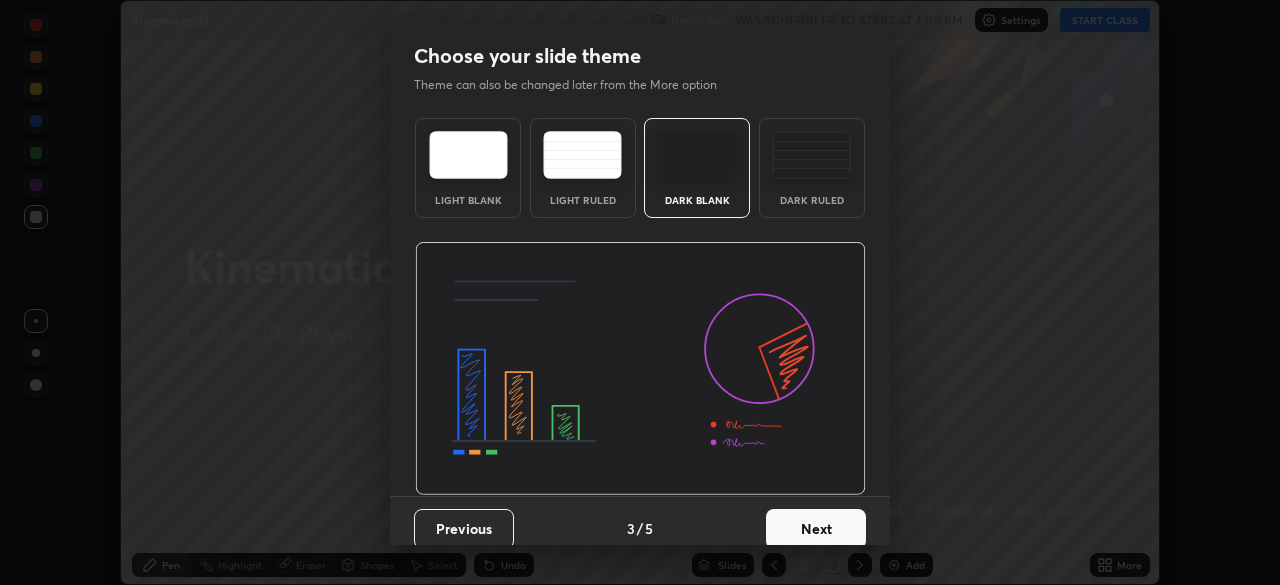 click on "Next" at bounding box center (816, 529) 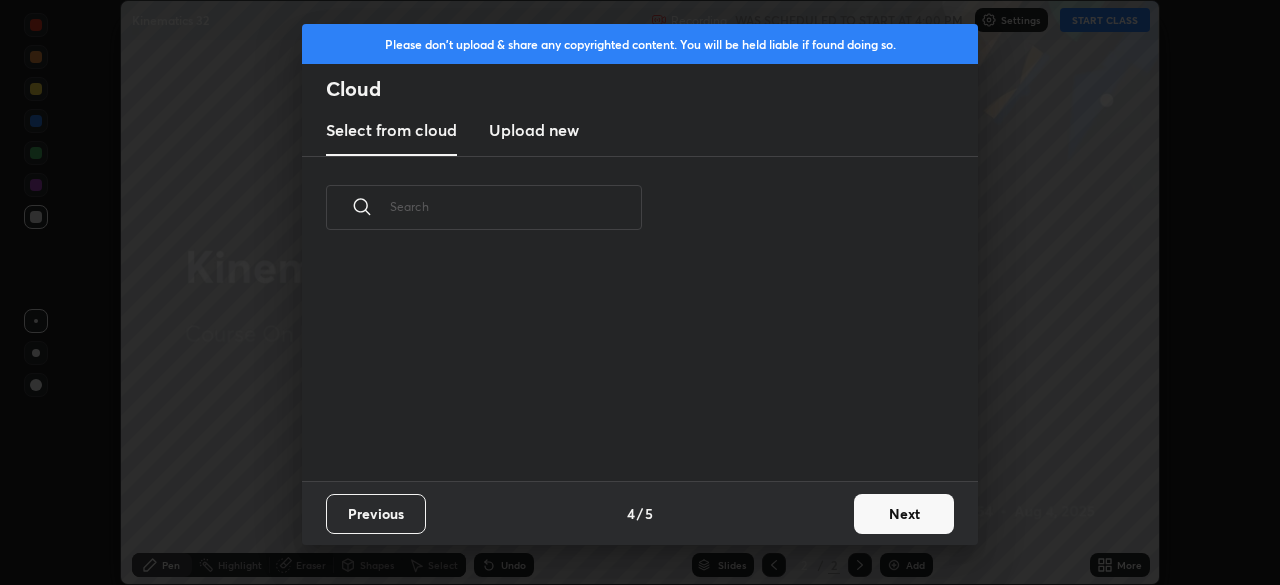 click on "Next" at bounding box center (904, 514) 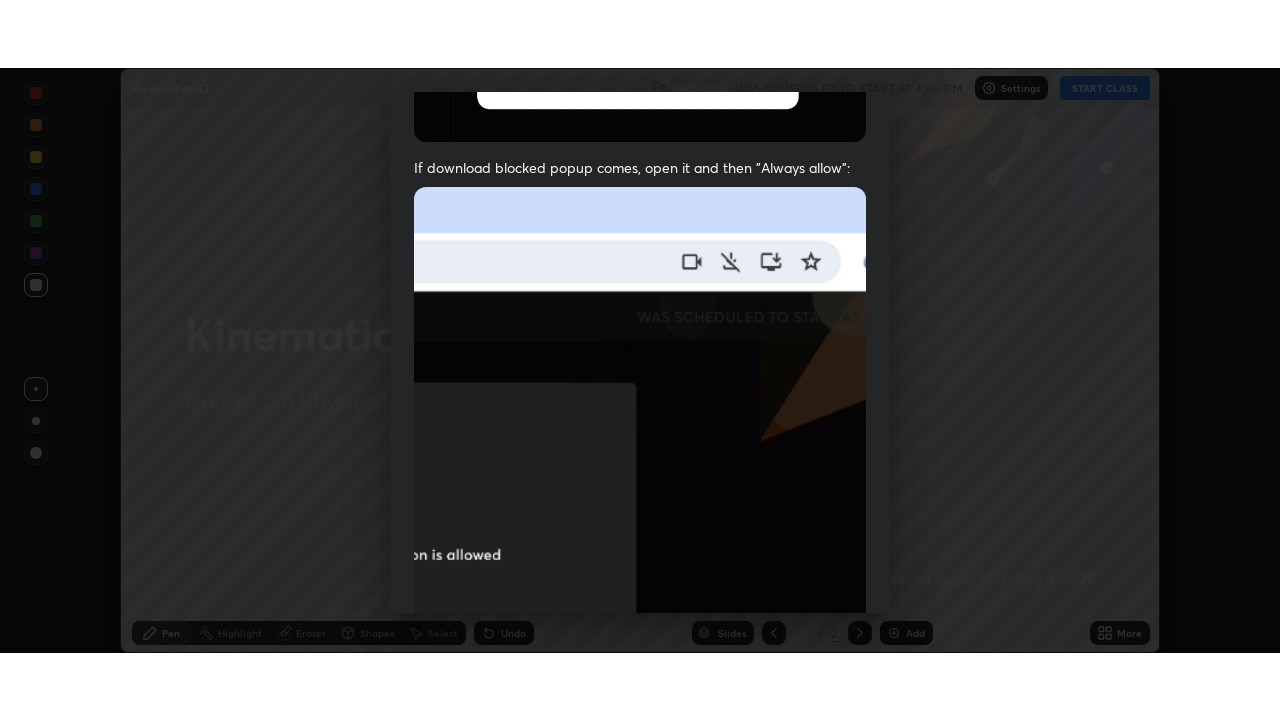 scroll, scrollTop: 479, scrollLeft: 0, axis: vertical 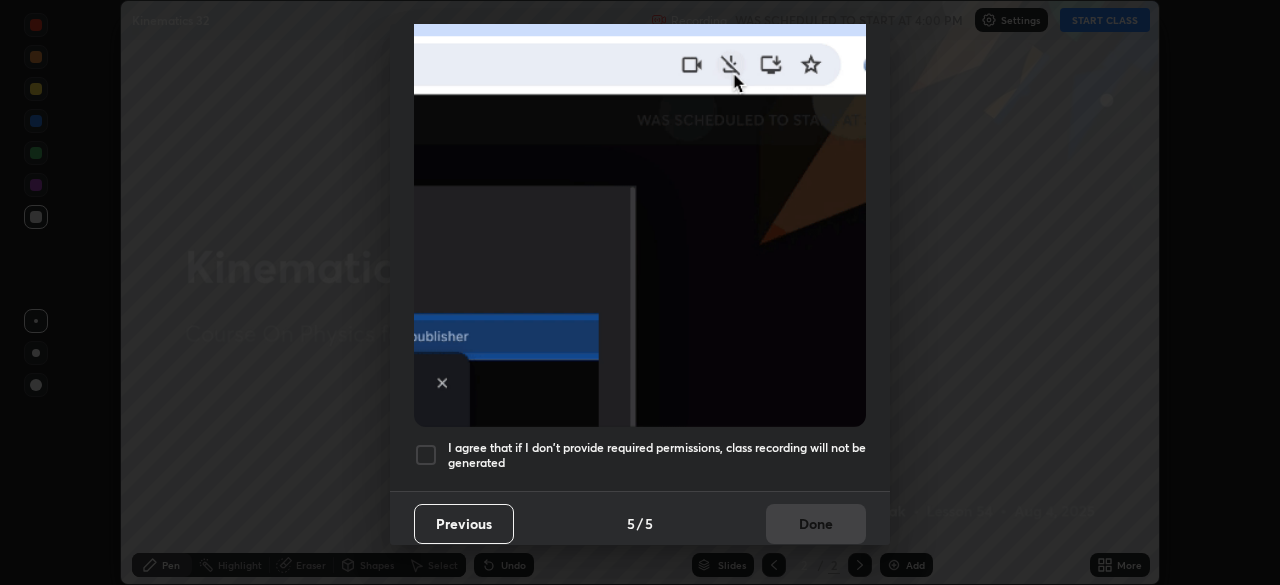 click at bounding box center (426, 455) 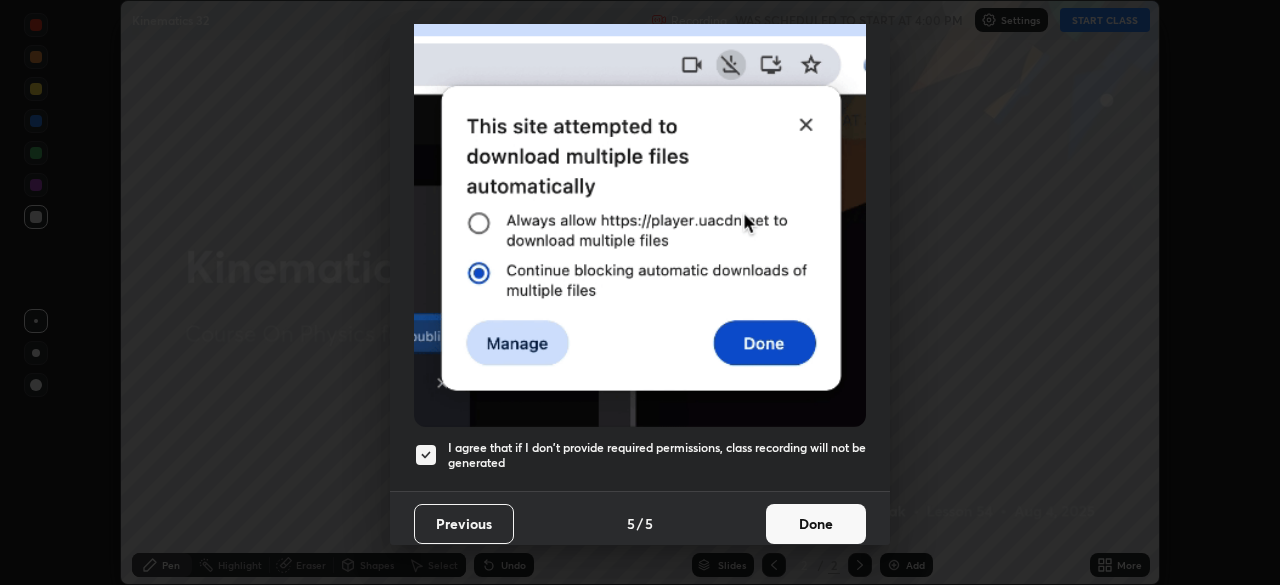 click on "Done" at bounding box center [816, 524] 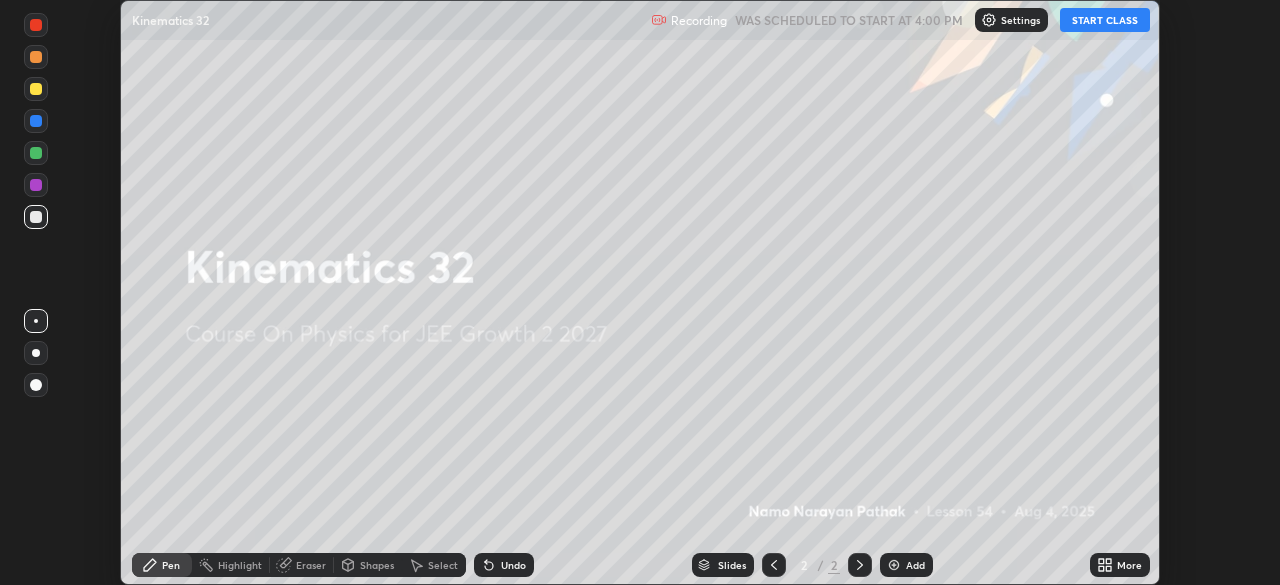 click on "START CLASS" at bounding box center [1105, 20] 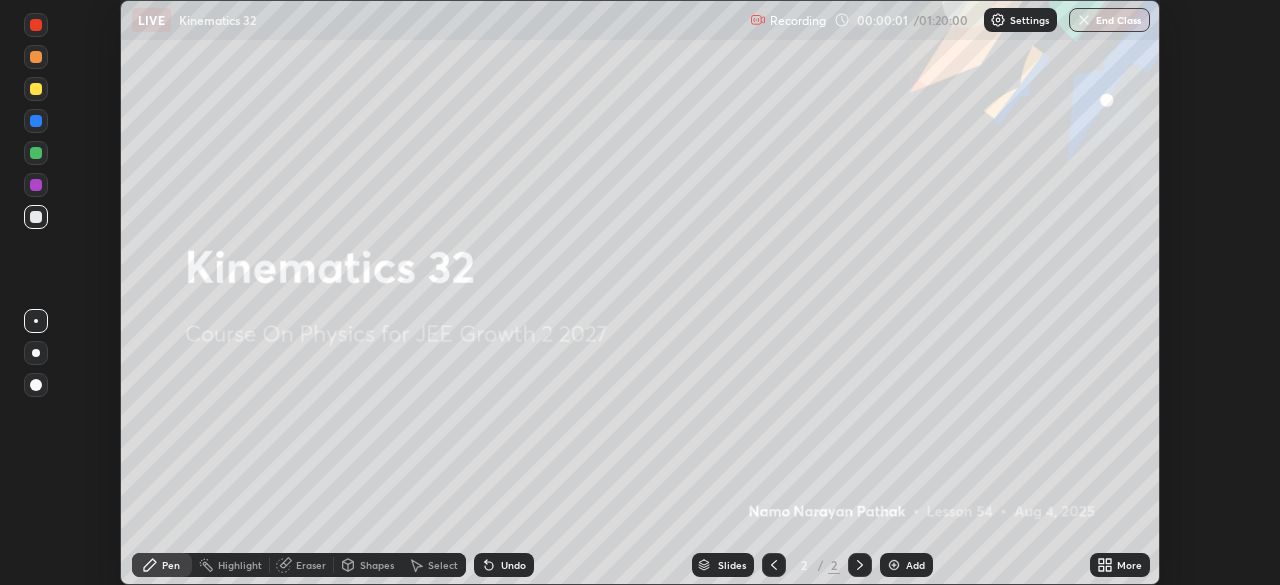 click 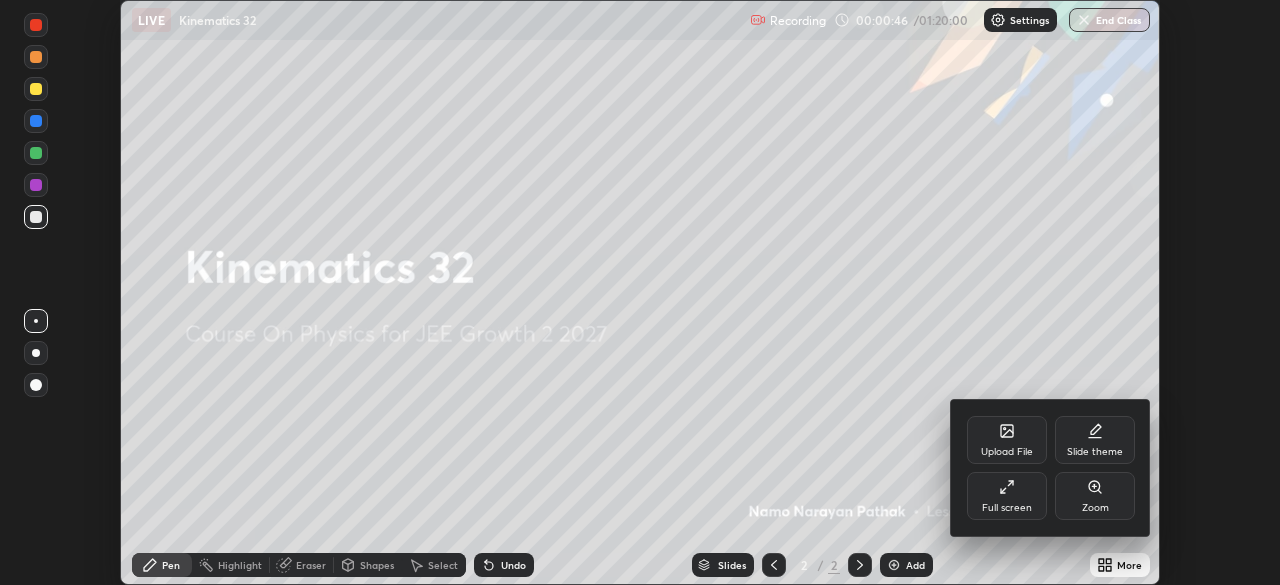 click on "Full screen" at bounding box center [1007, 508] 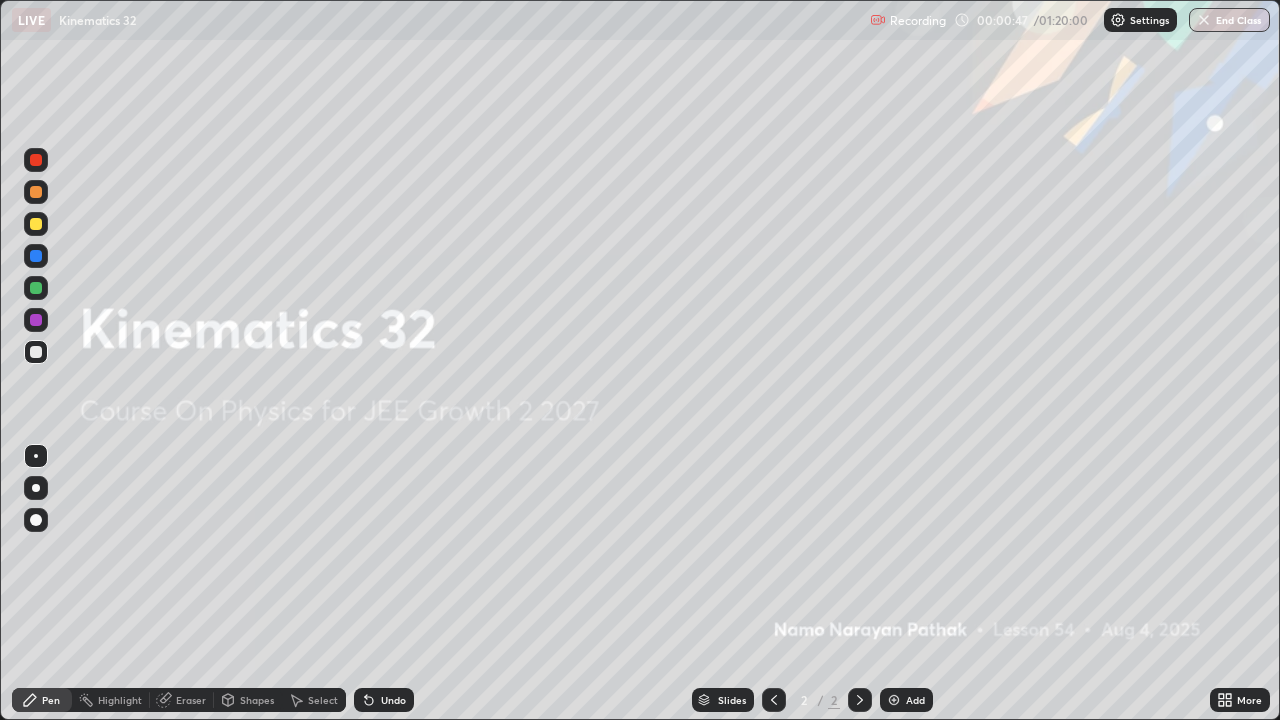 scroll, scrollTop: 99280, scrollLeft: 98720, axis: both 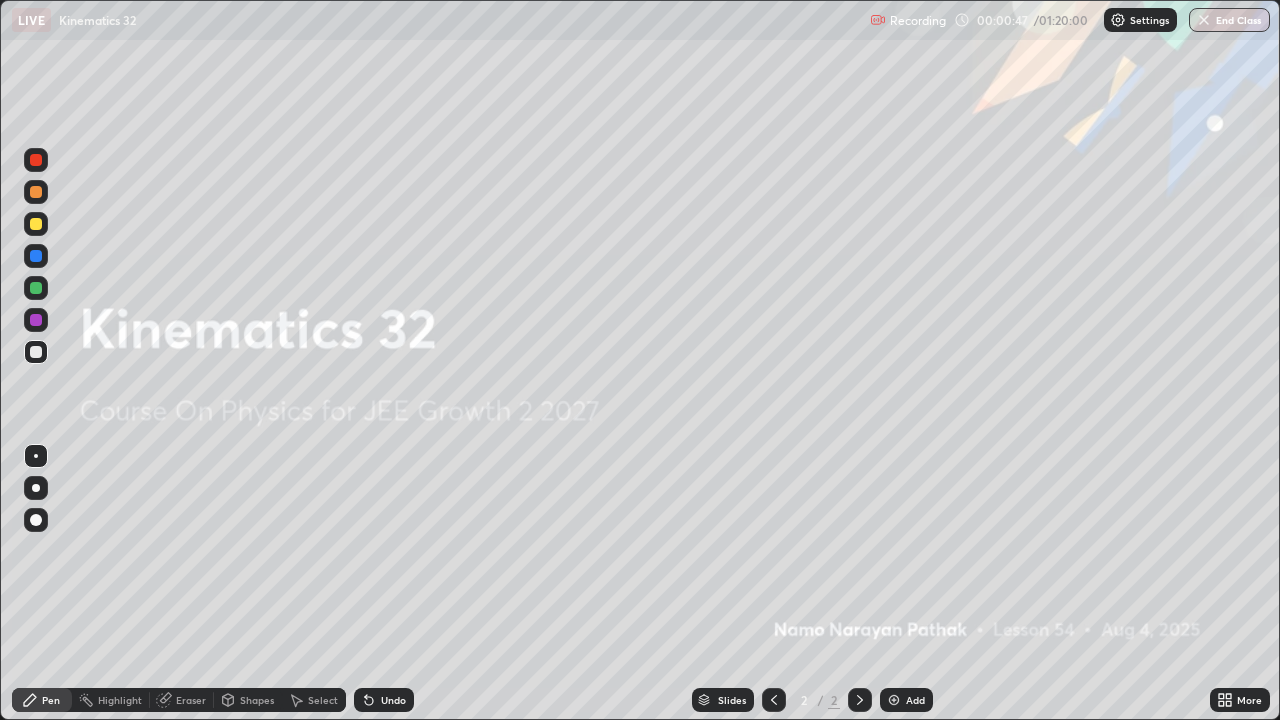 click on "Add" at bounding box center [906, 700] 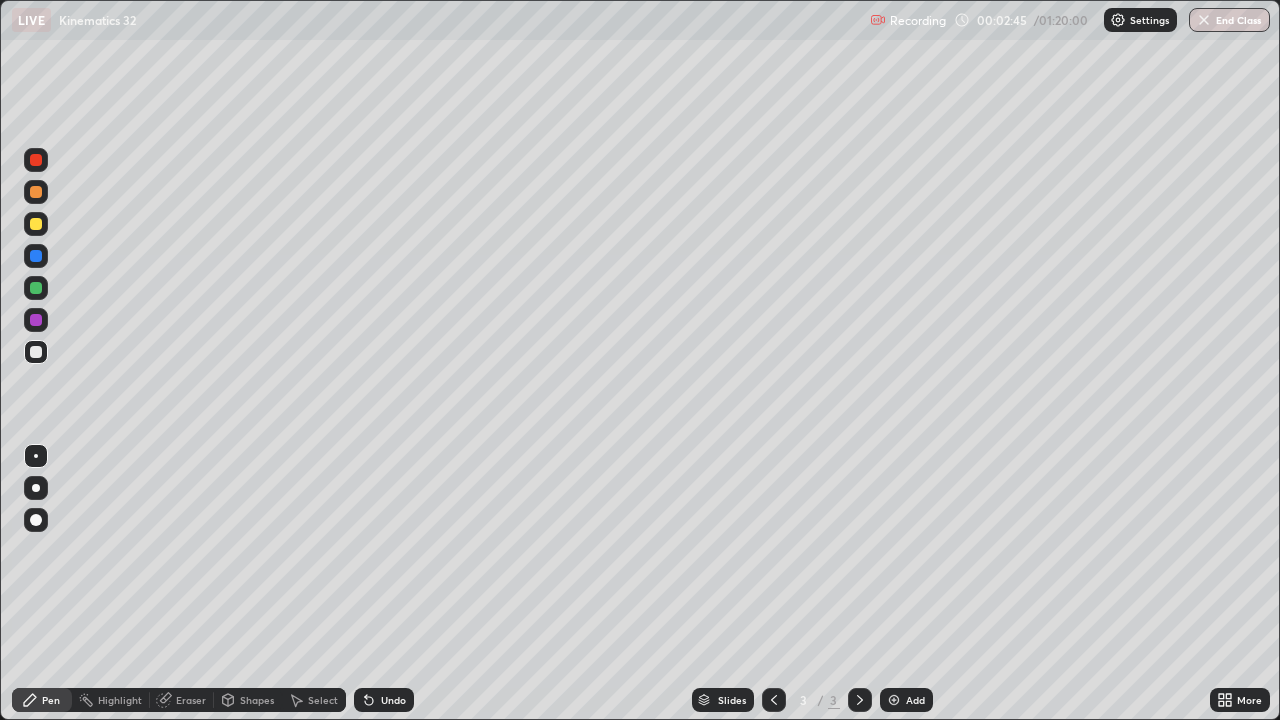 click at bounding box center (36, 192) 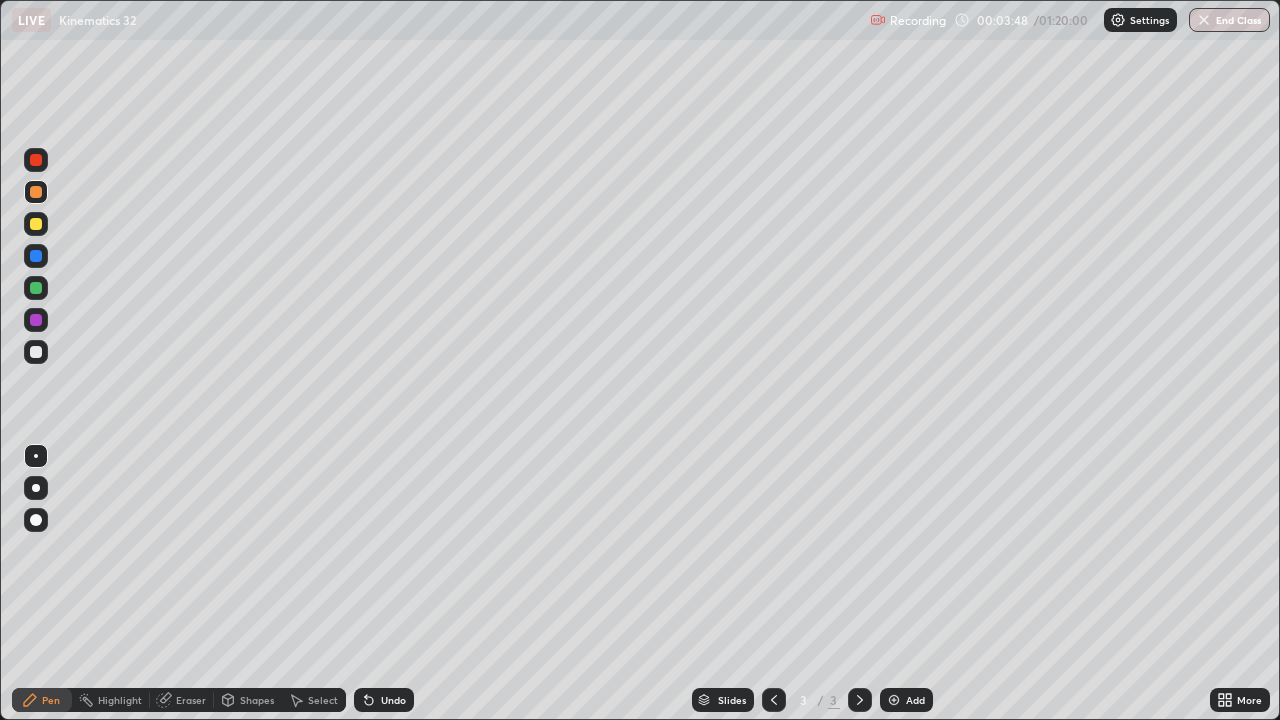click at bounding box center (36, 192) 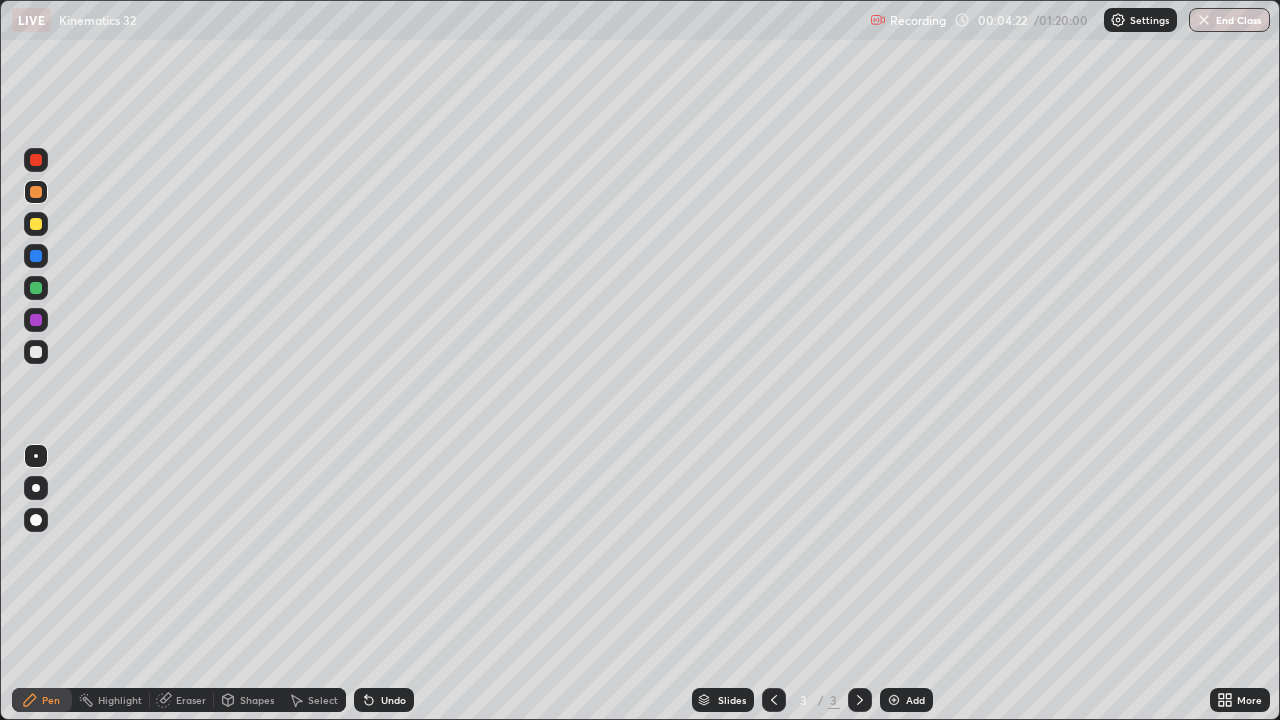click at bounding box center [36, 256] 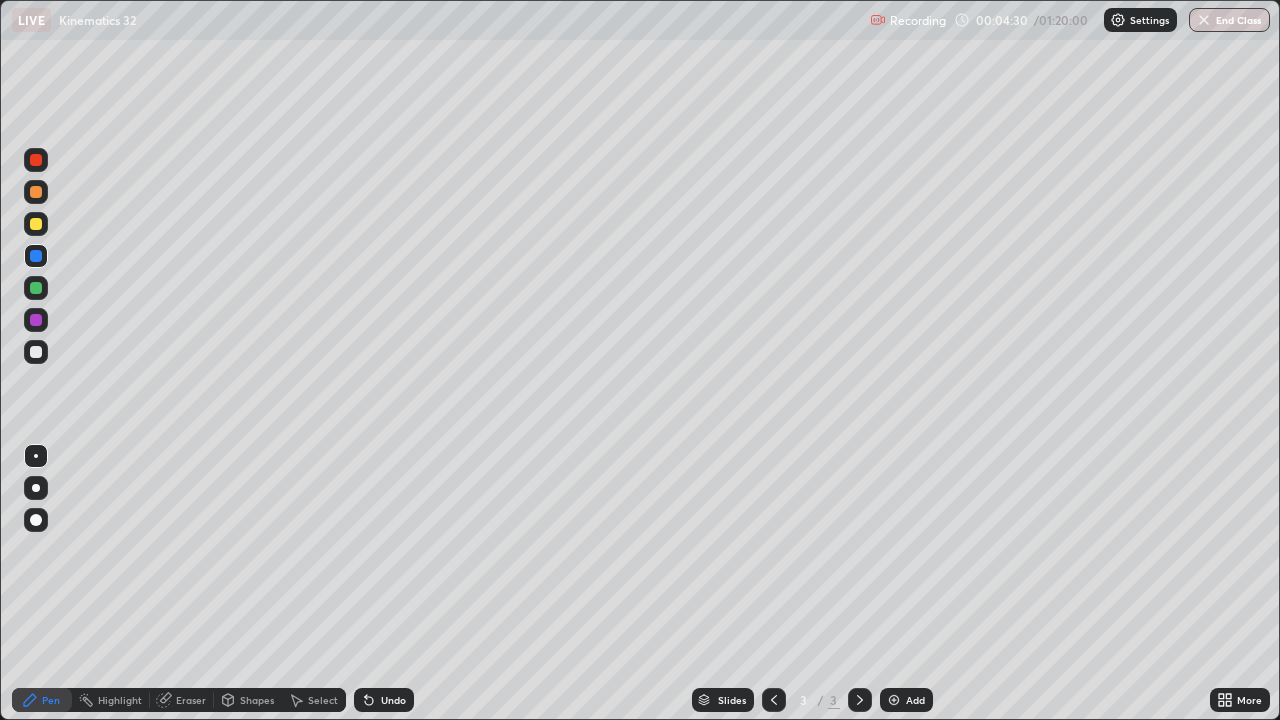 click at bounding box center [36, 288] 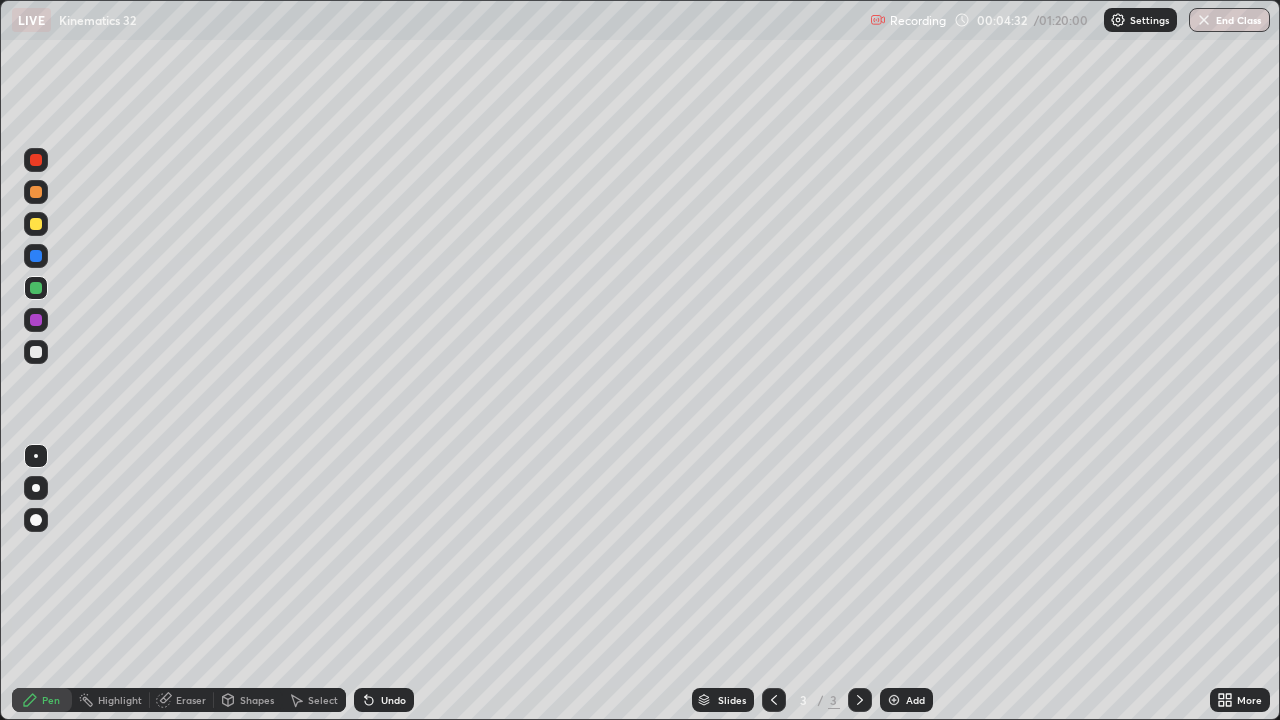 click at bounding box center [36, 192] 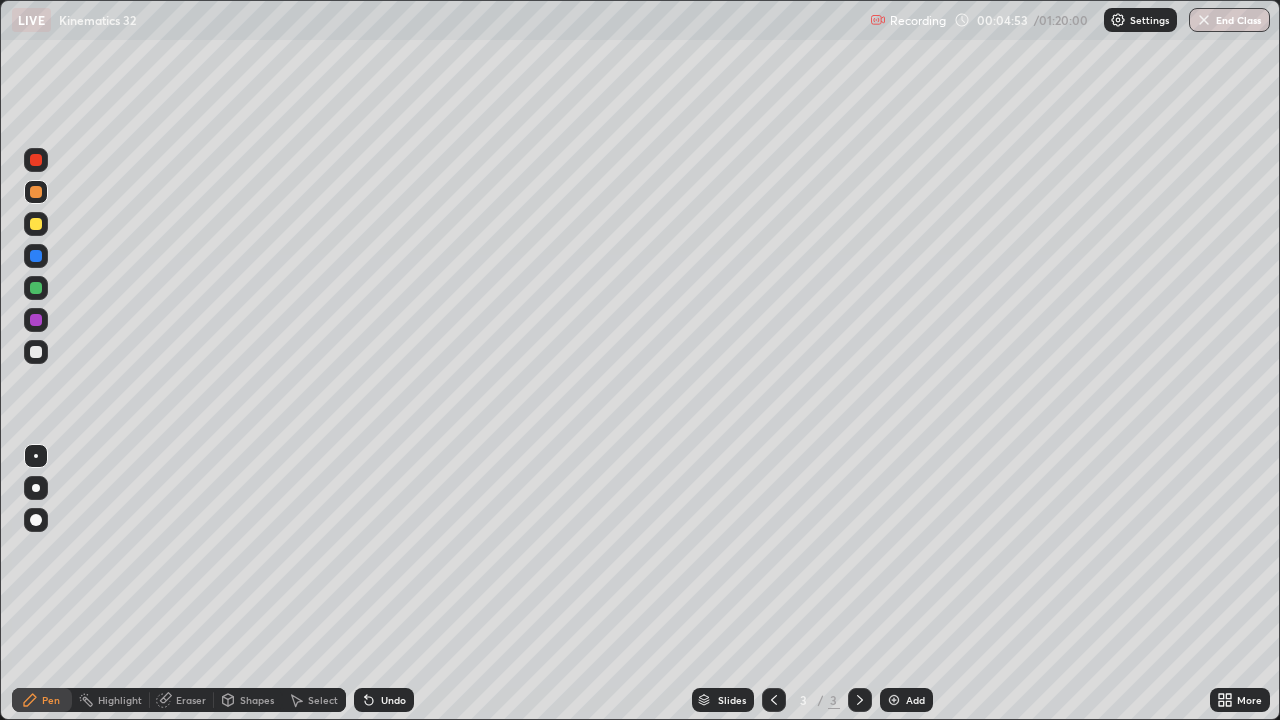 click at bounding box center (36, 256) 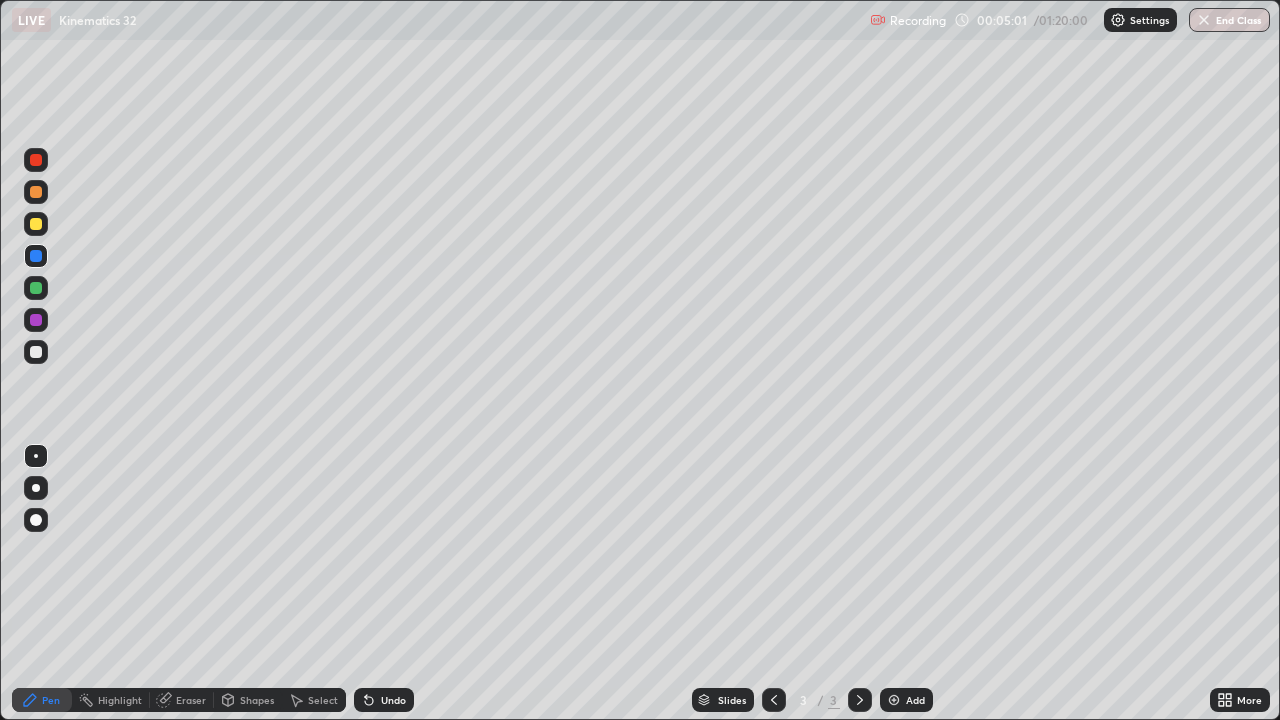 click at bounding box center [36, 288] 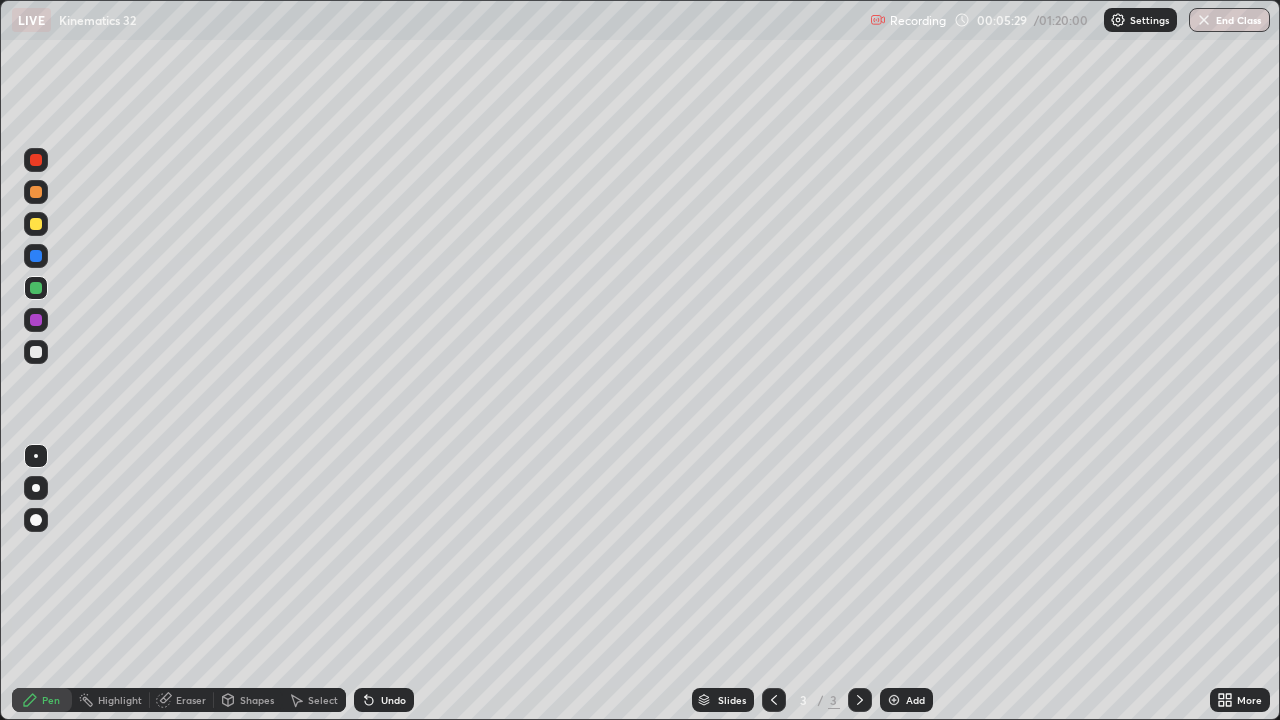 click on "Eraser" at bounding box center [182, 700] 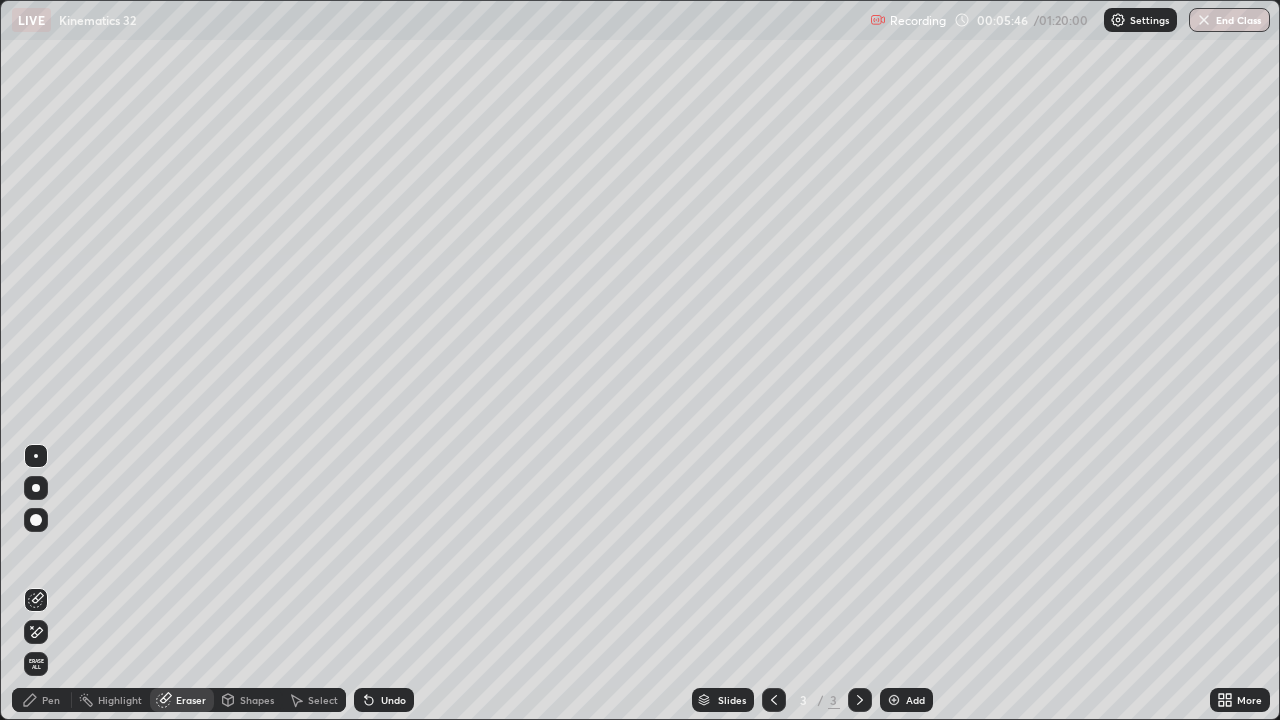 click on "Pen" at bounding box center (42, 700) 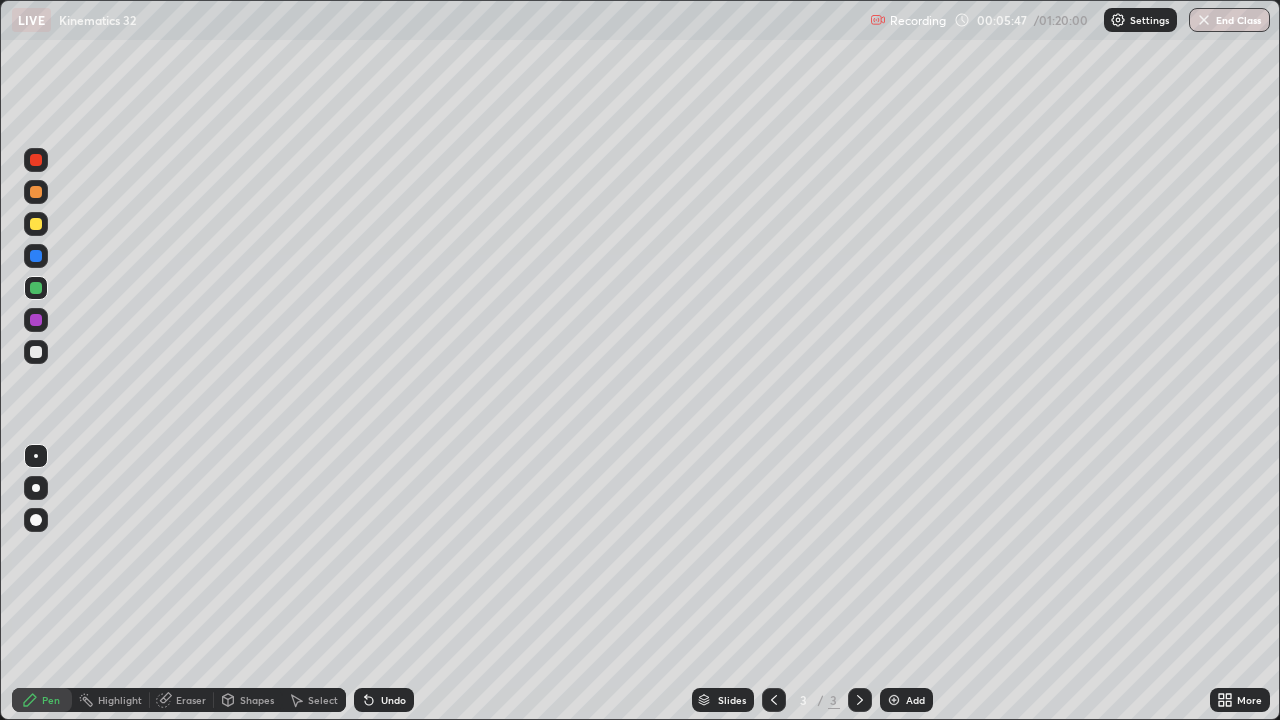 click at bounding box center (36, 192) 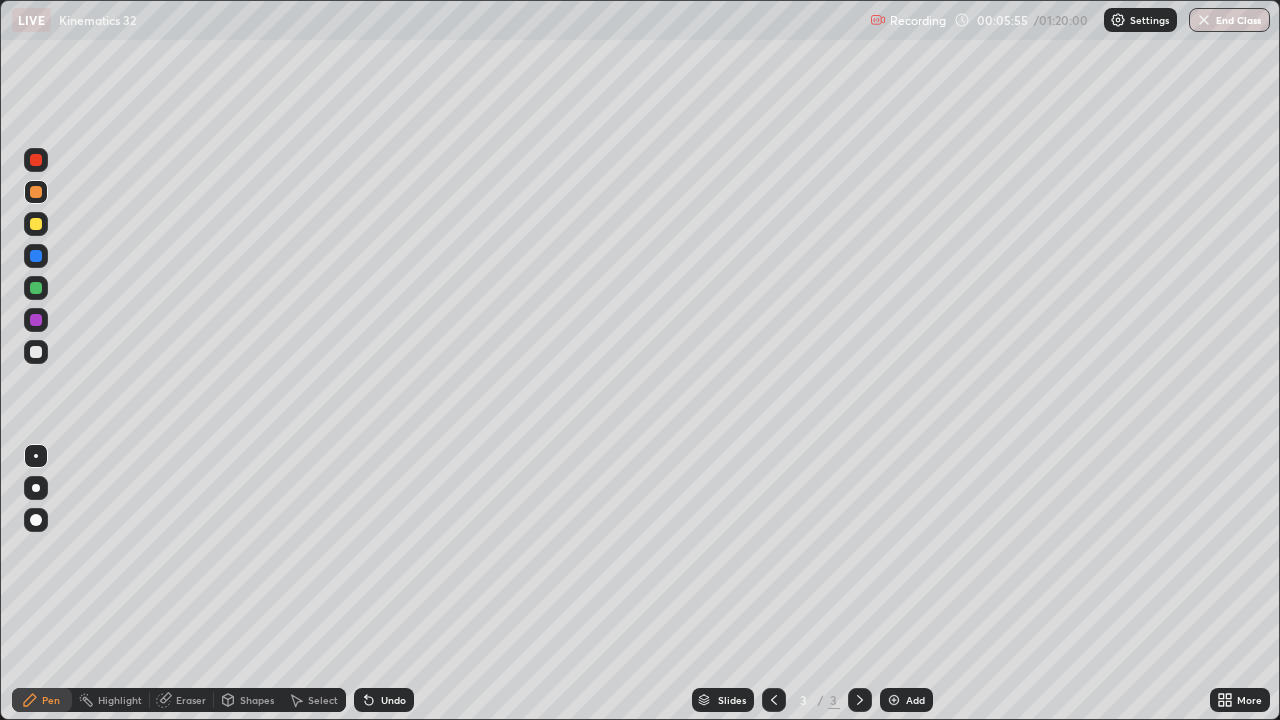 click at bounding box center (36, 320) 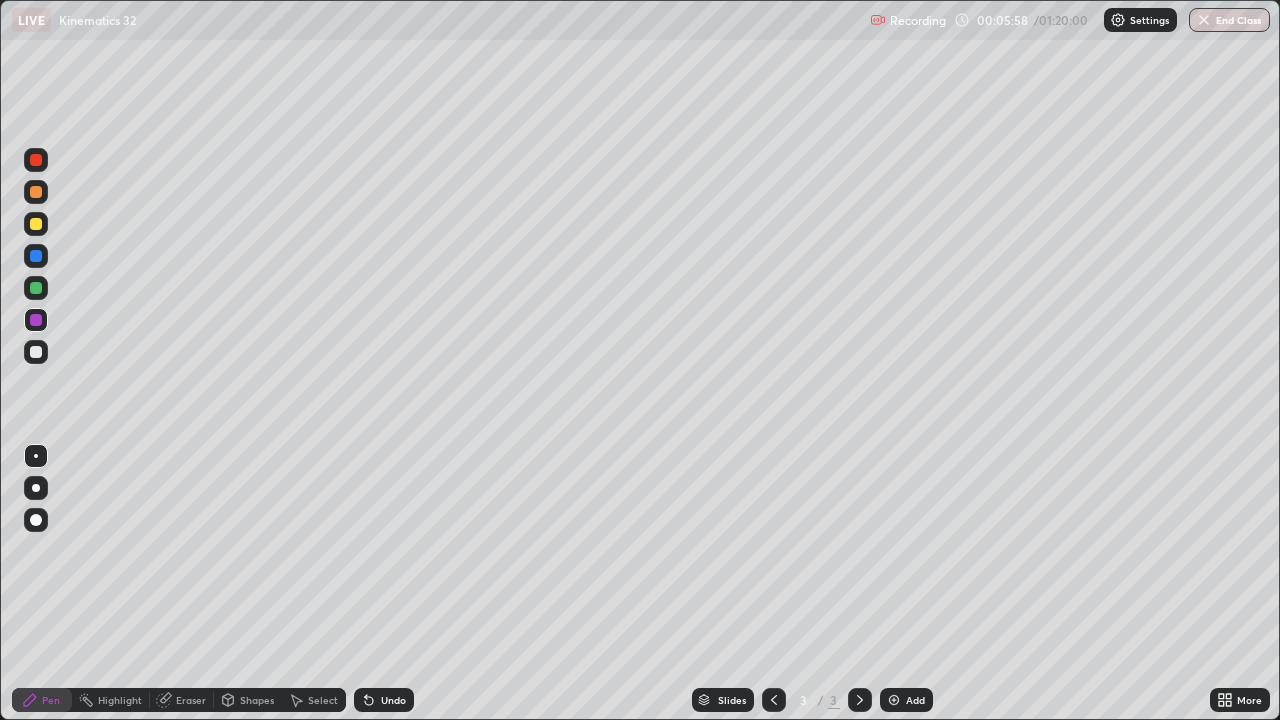 click at bounding box center [36, 192] 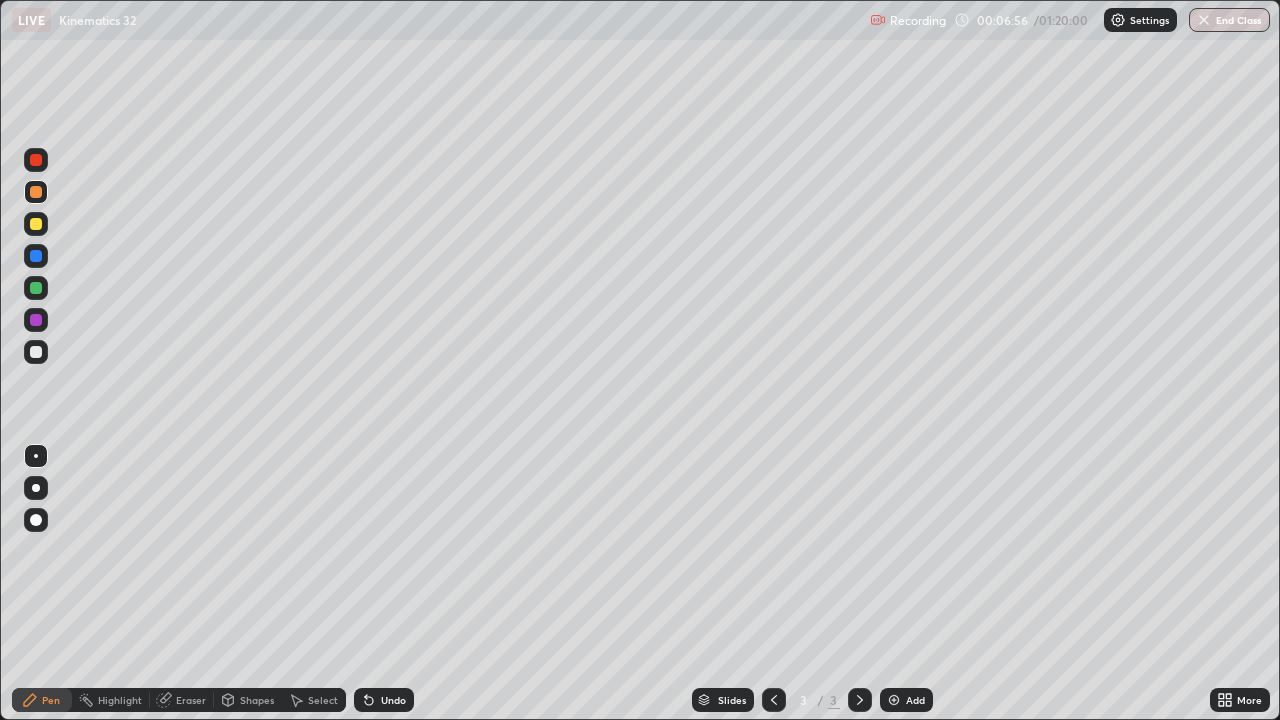 click at bounding box center (36, 288) 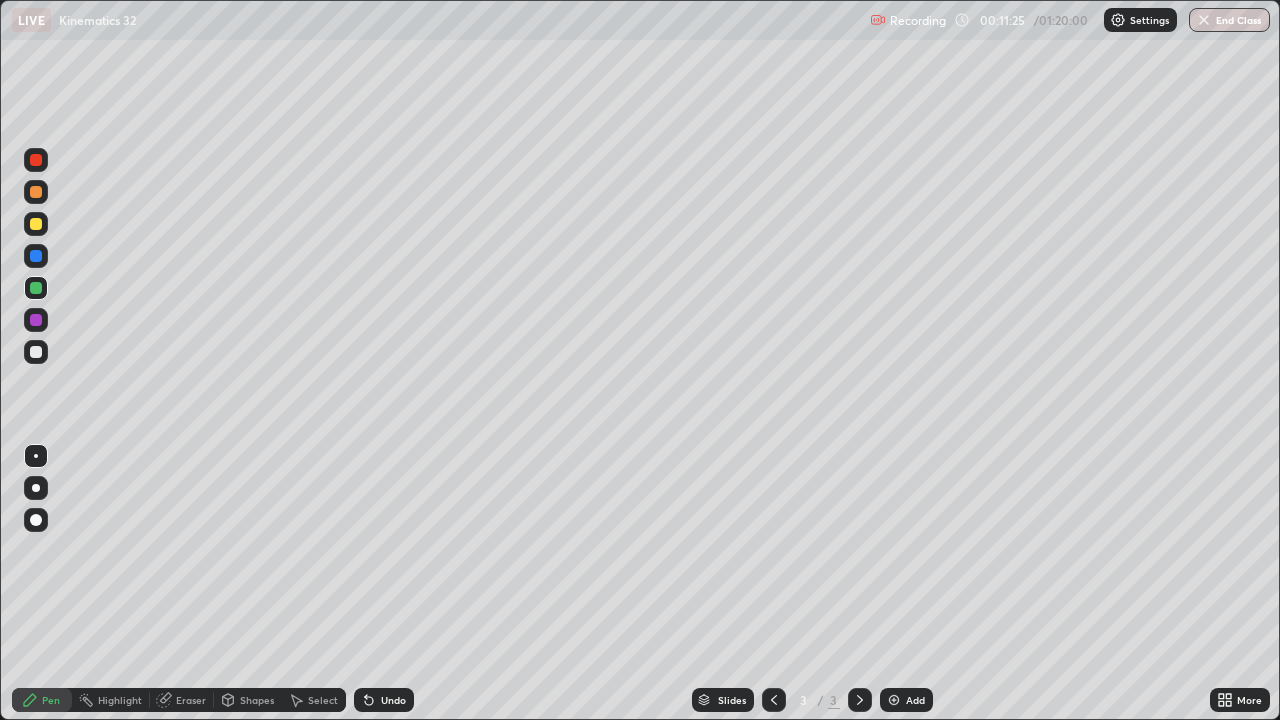 click on "Add" at bounding box center [906, 700] 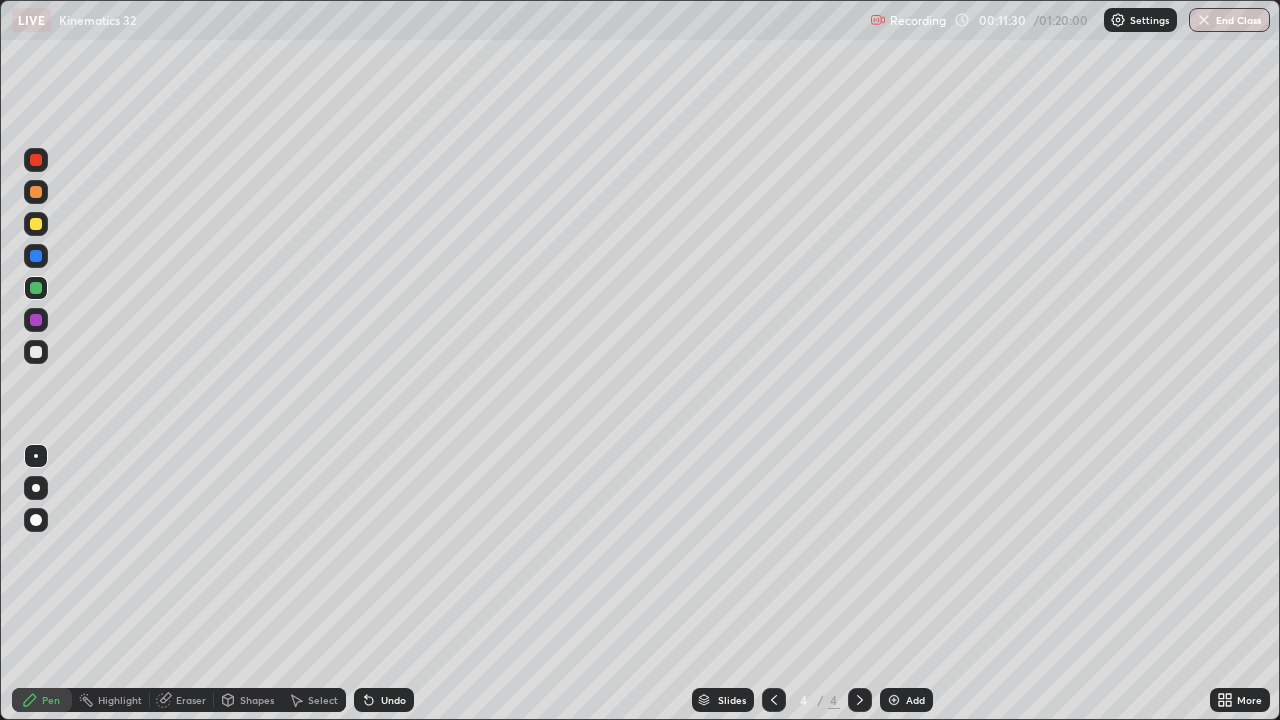 click at bounding box center (36, 192) 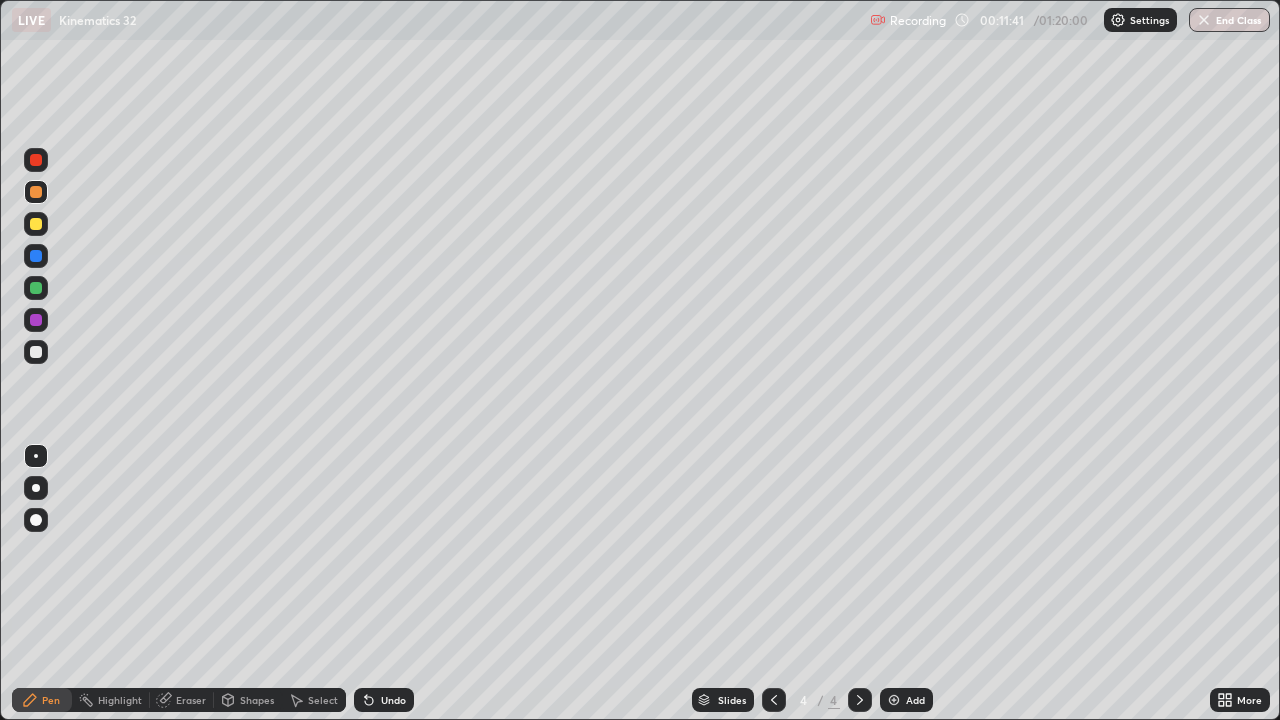 click at bounding box center [36, 288] 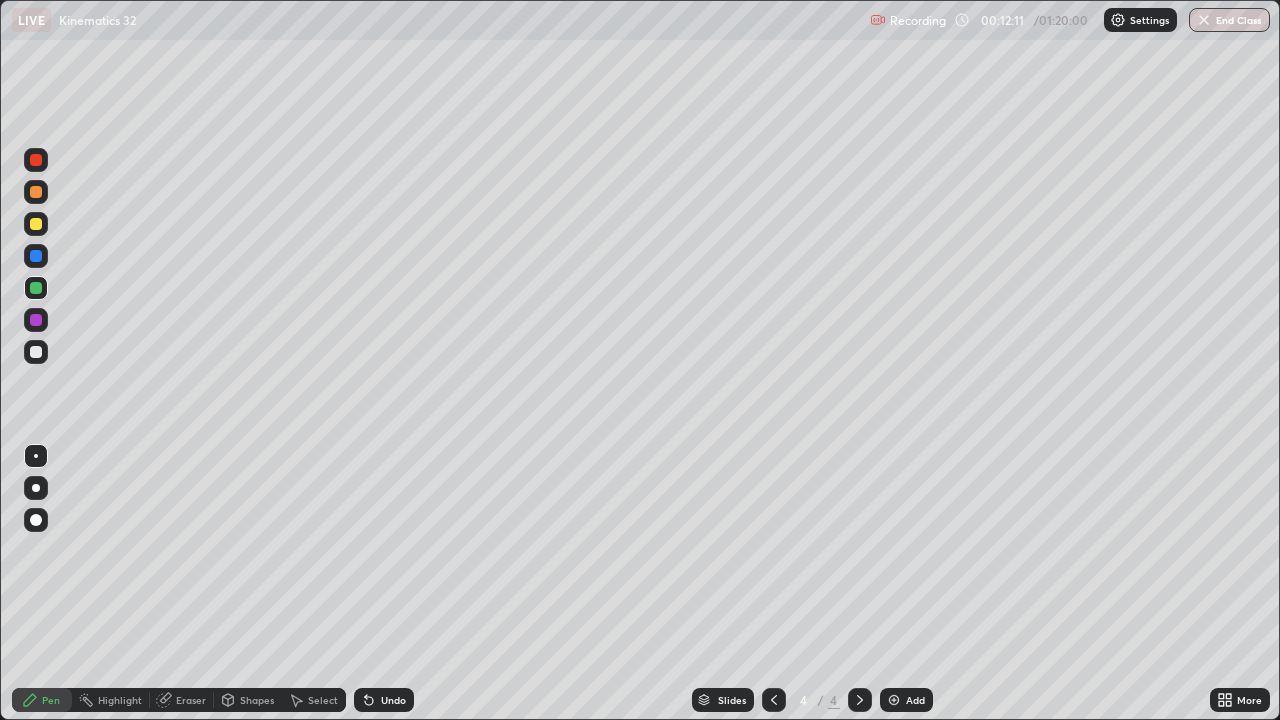 click at bounding box center [36, 192] 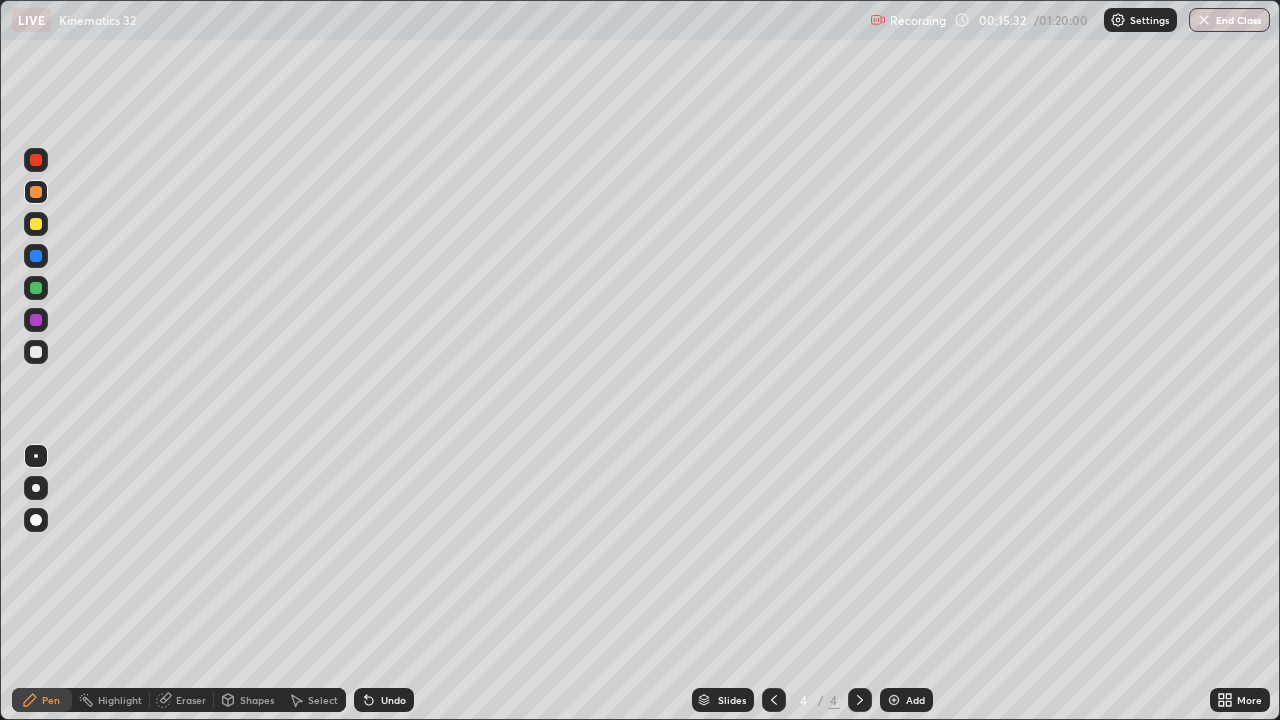 click at bounding box center (36, 320) 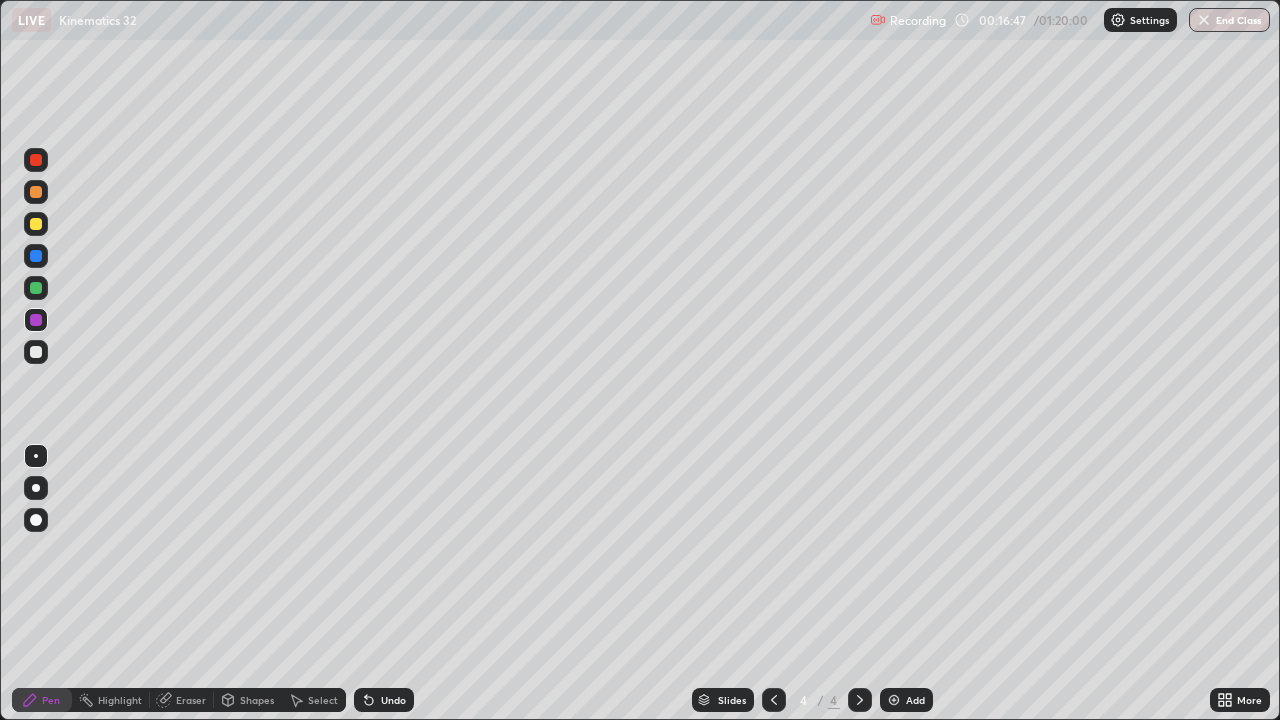 click at bounding box center (36, 192) 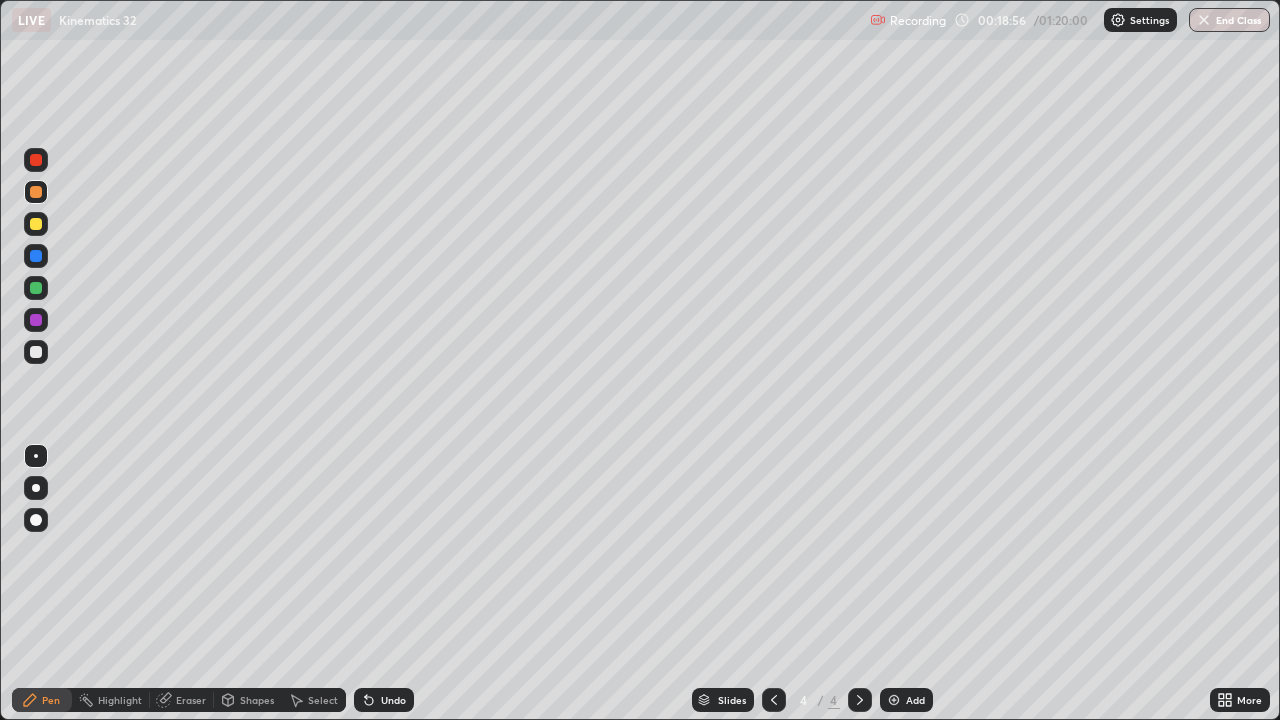 click on "Undo" at bounding box center [384, 700] 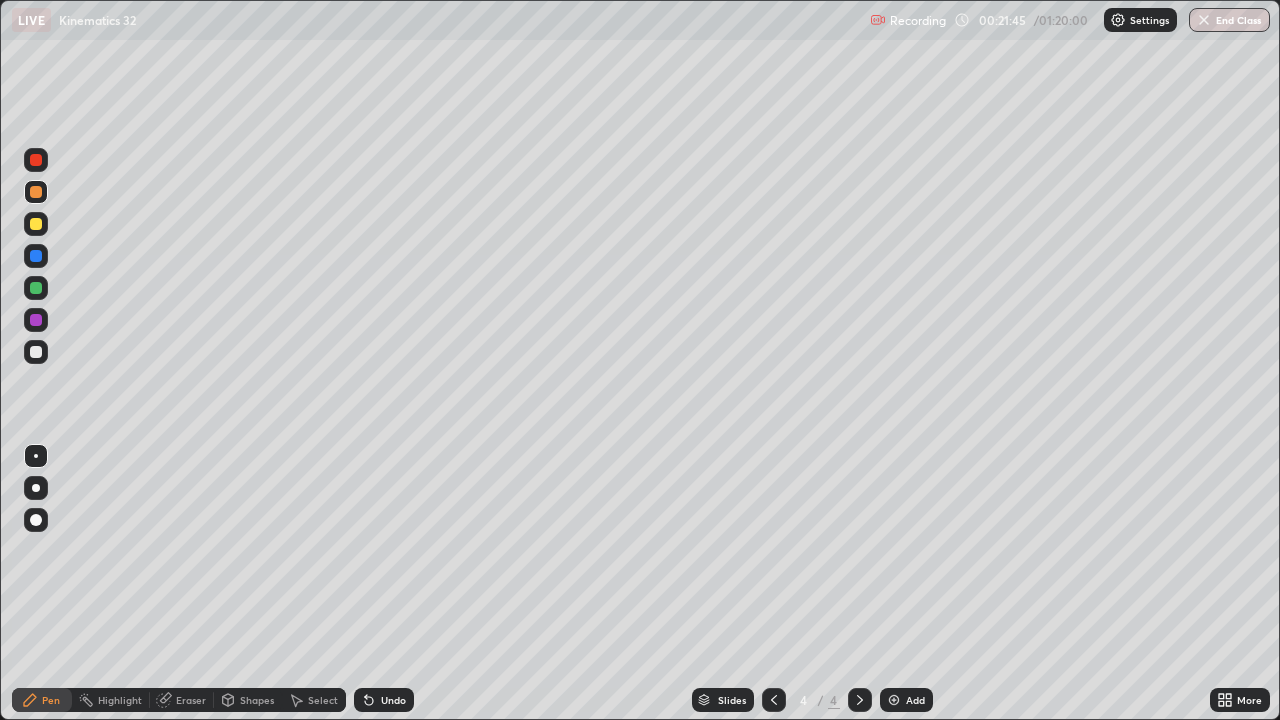 click at bounding box center (36, 256) 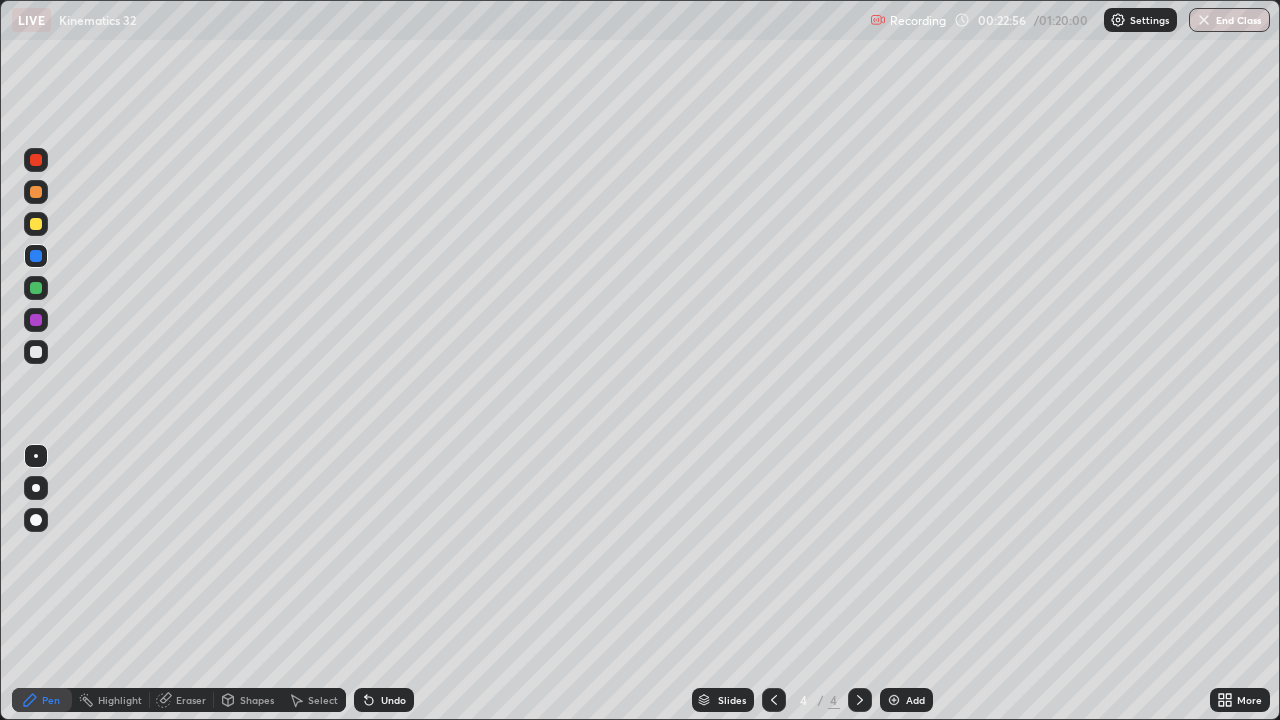click on "Add" at bounding box center (915, 700) 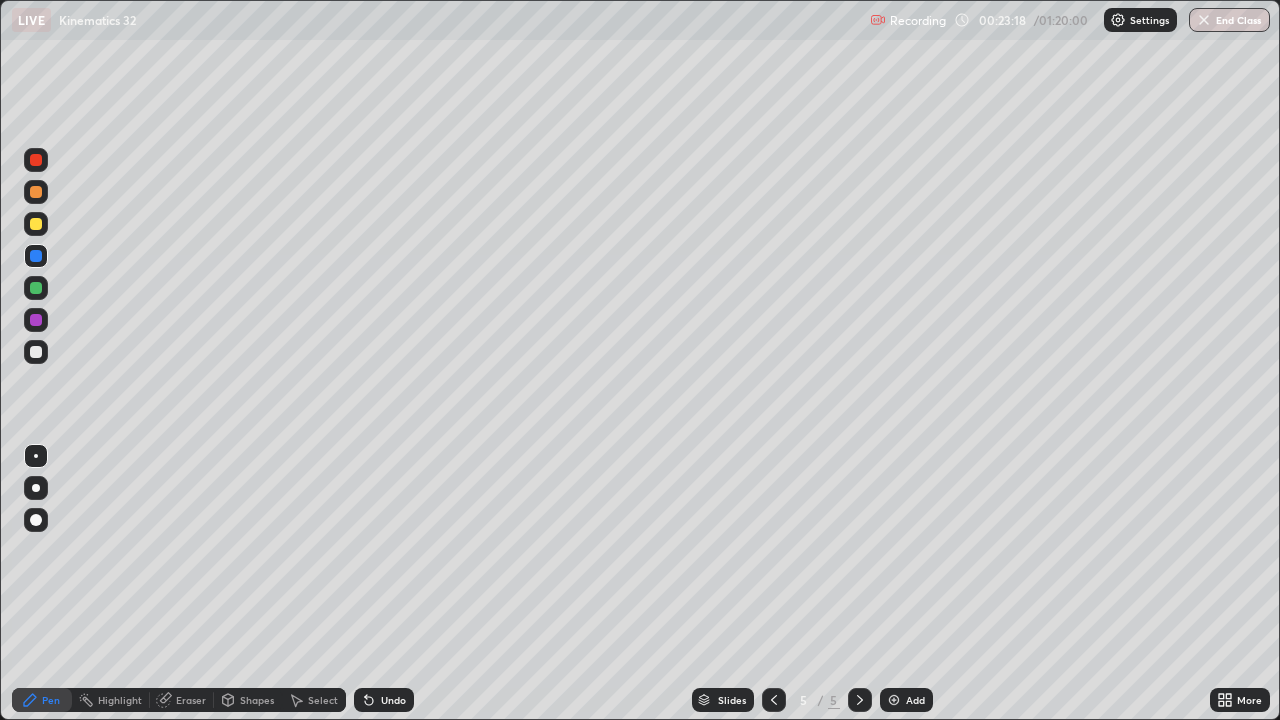 click at bounding box center [36, 192] 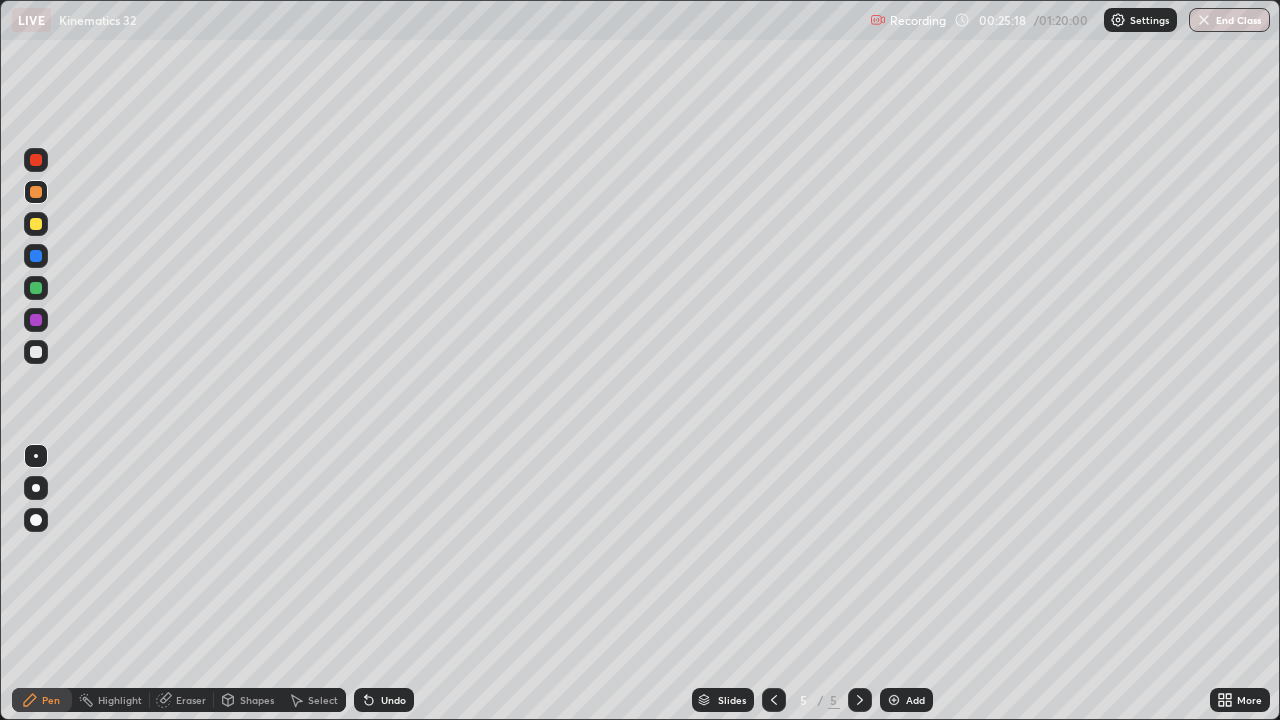 click at bounding box center [36, 192] 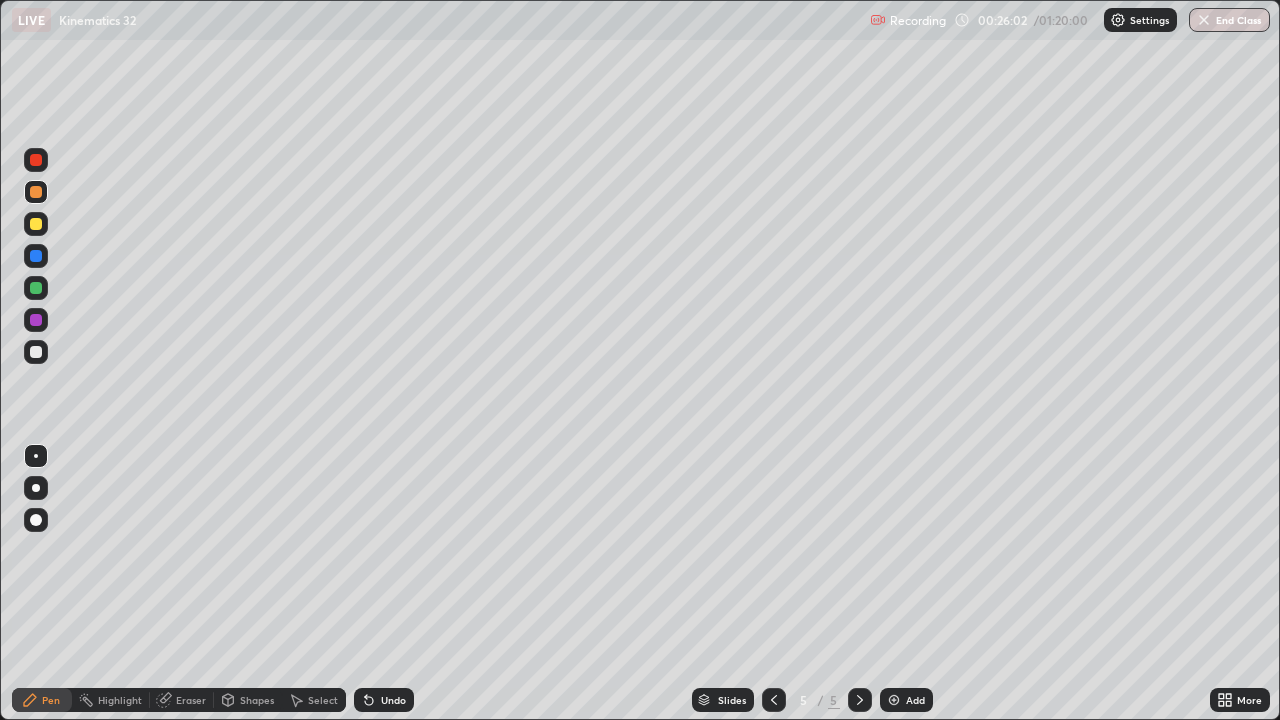 click at bounding box center [36, 288] 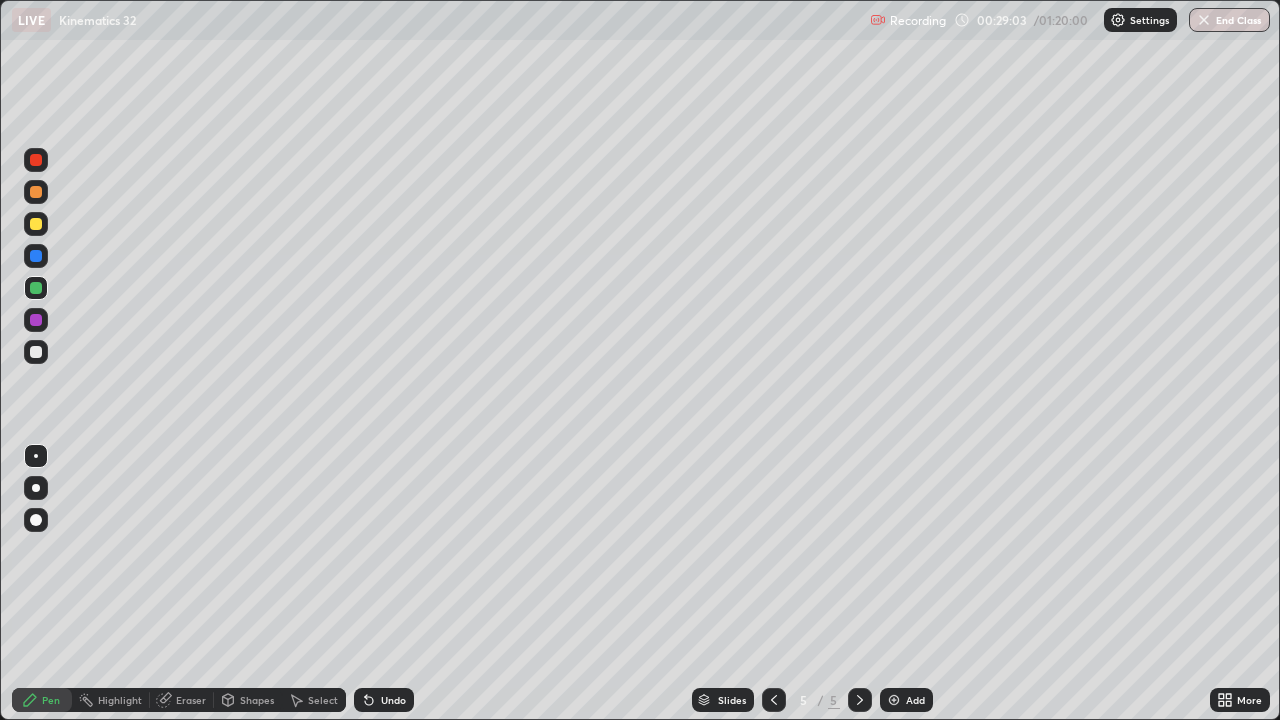 click on "Add" at bounding box center [906, 700] 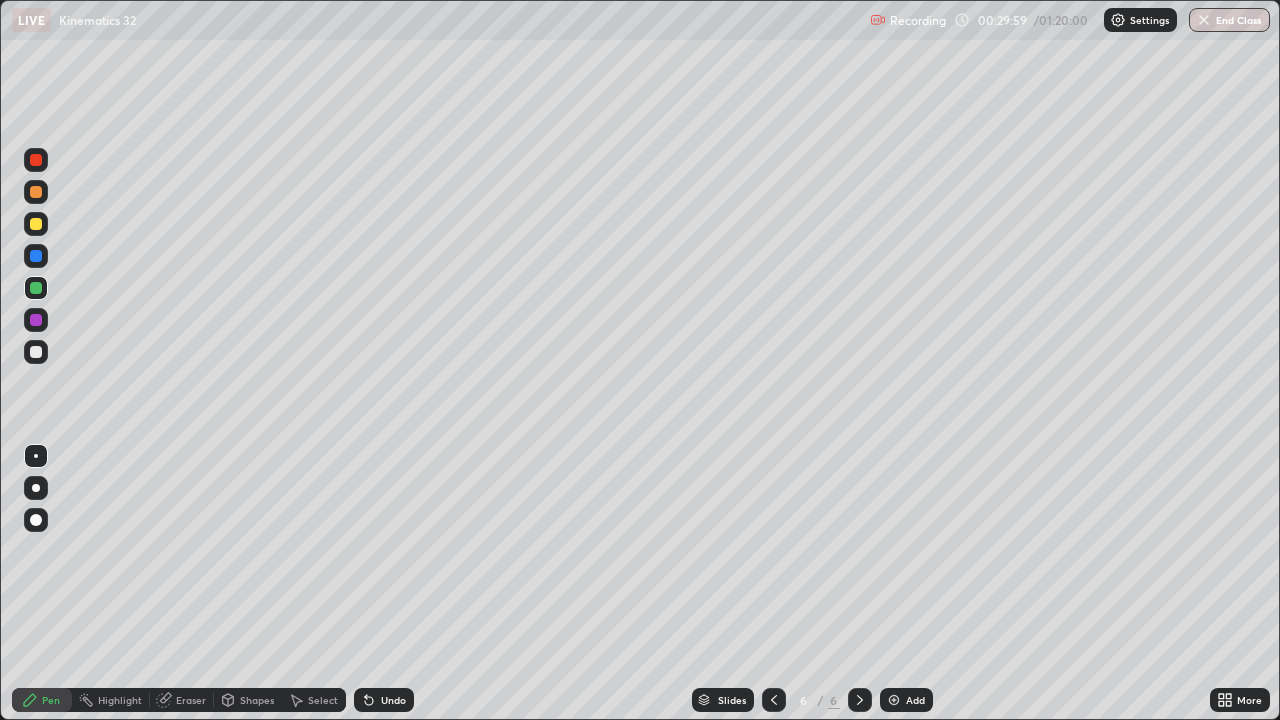 click at bounding box center (36, 192) 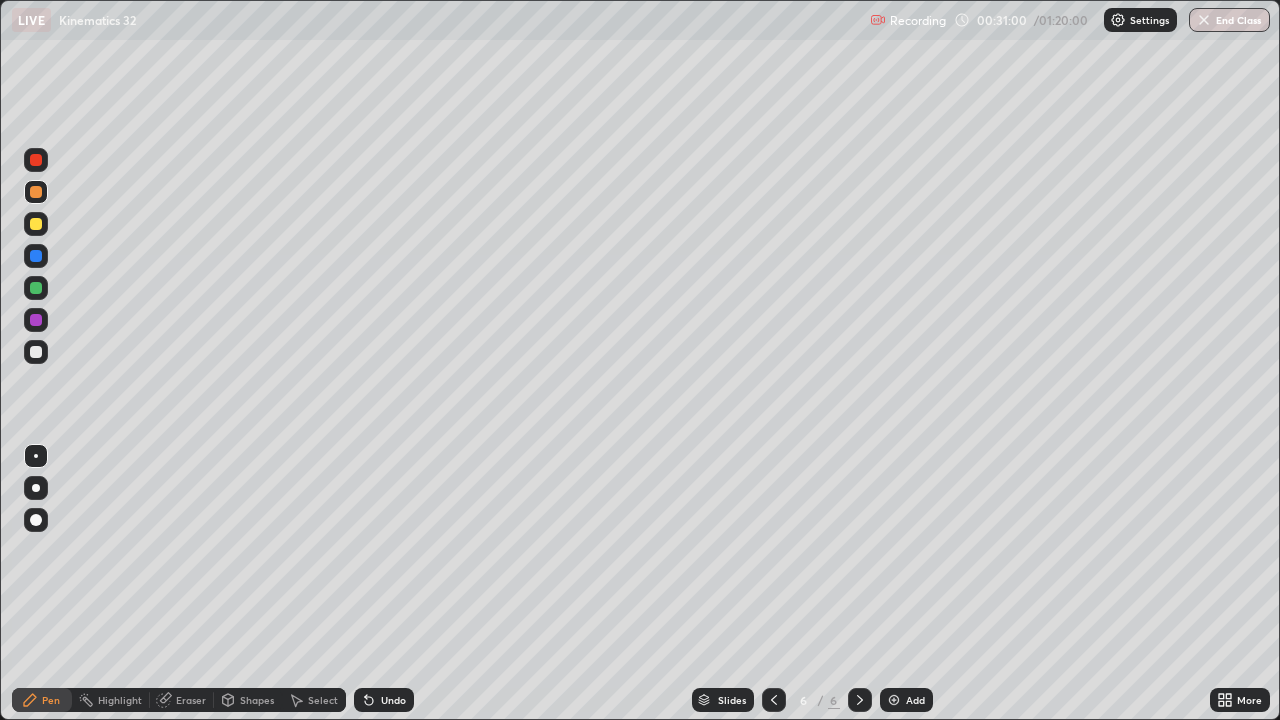 click on "Add" at bounding box center [906, 700] 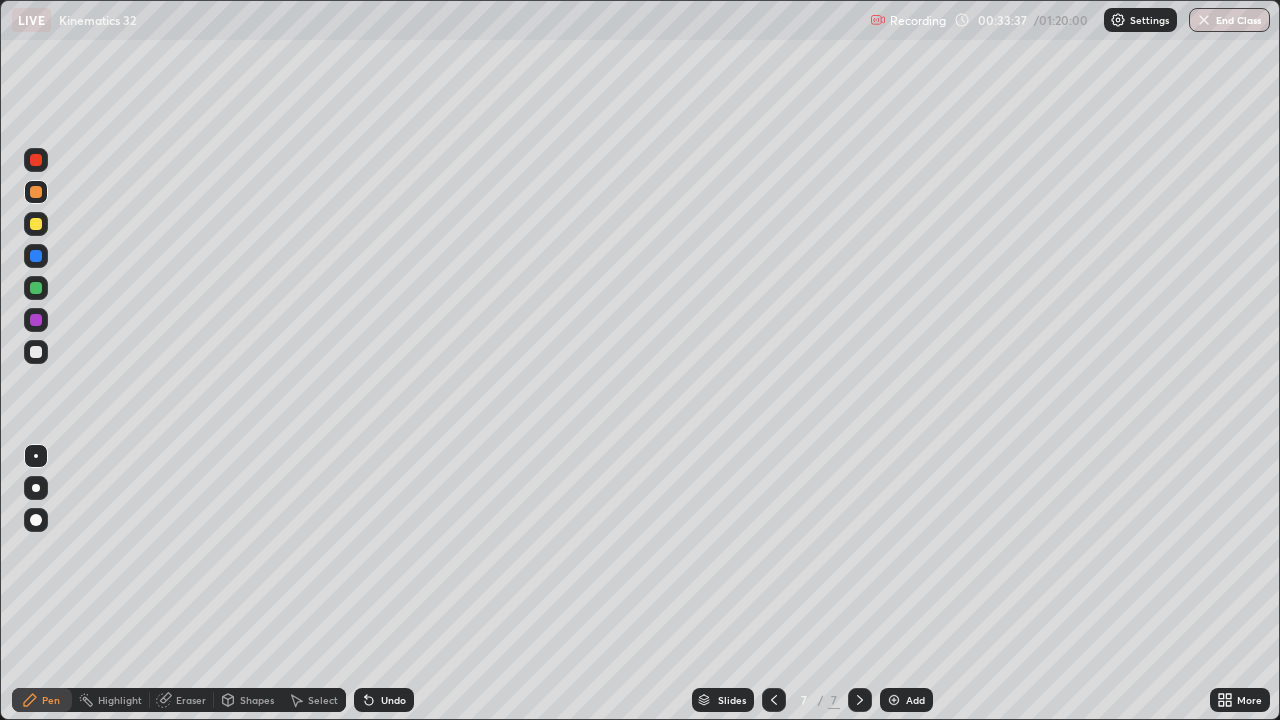click at bounding box center [36, 320] 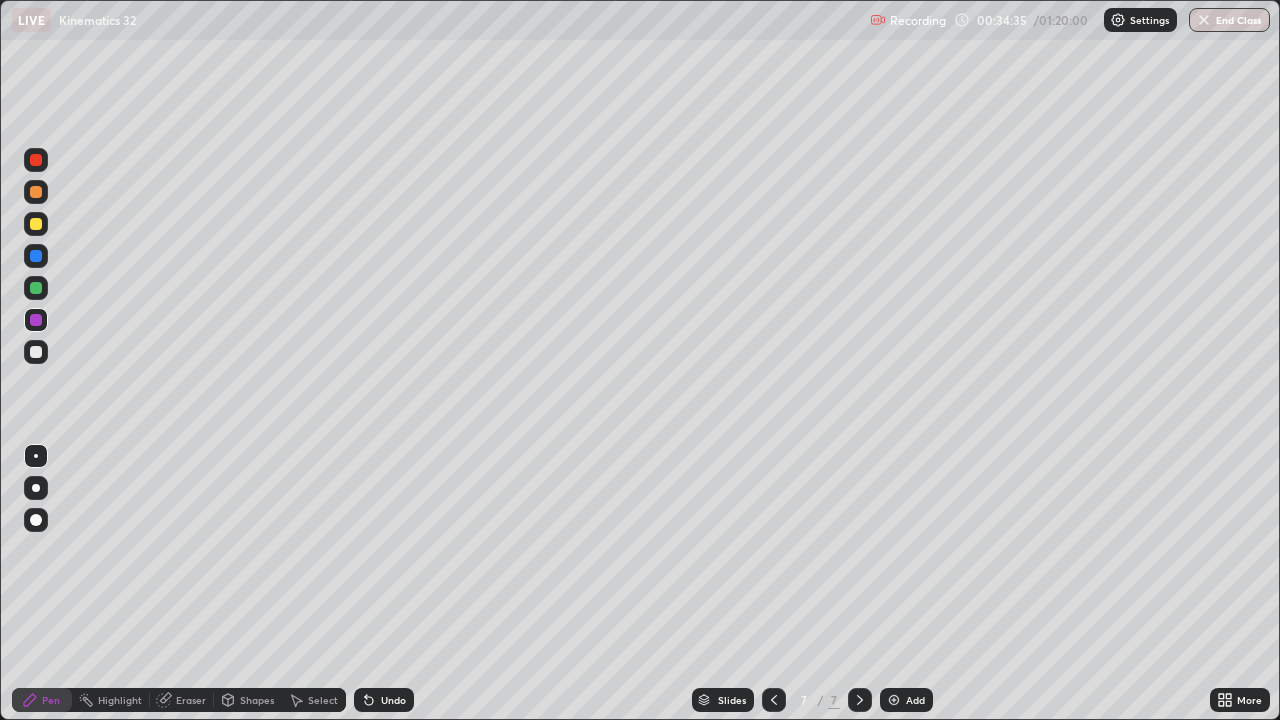 click on "Add" at bounding box center (906, 700) 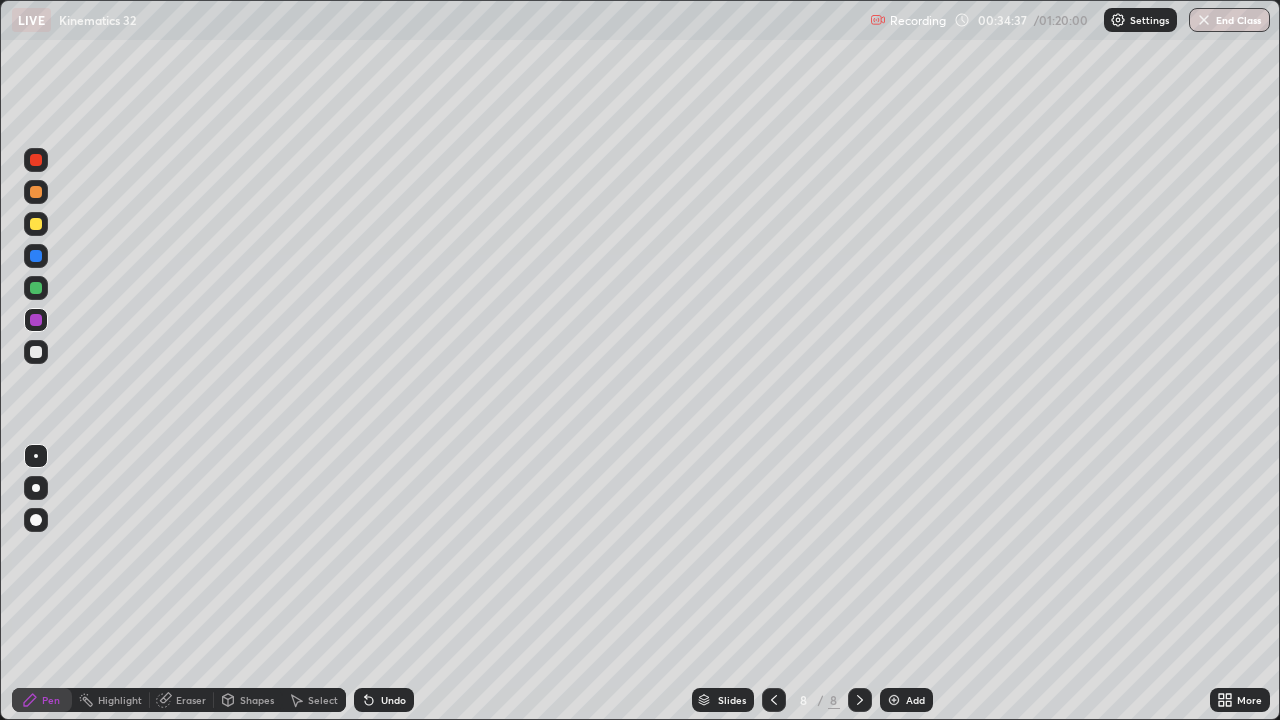 click at bounding box center (36, 192) 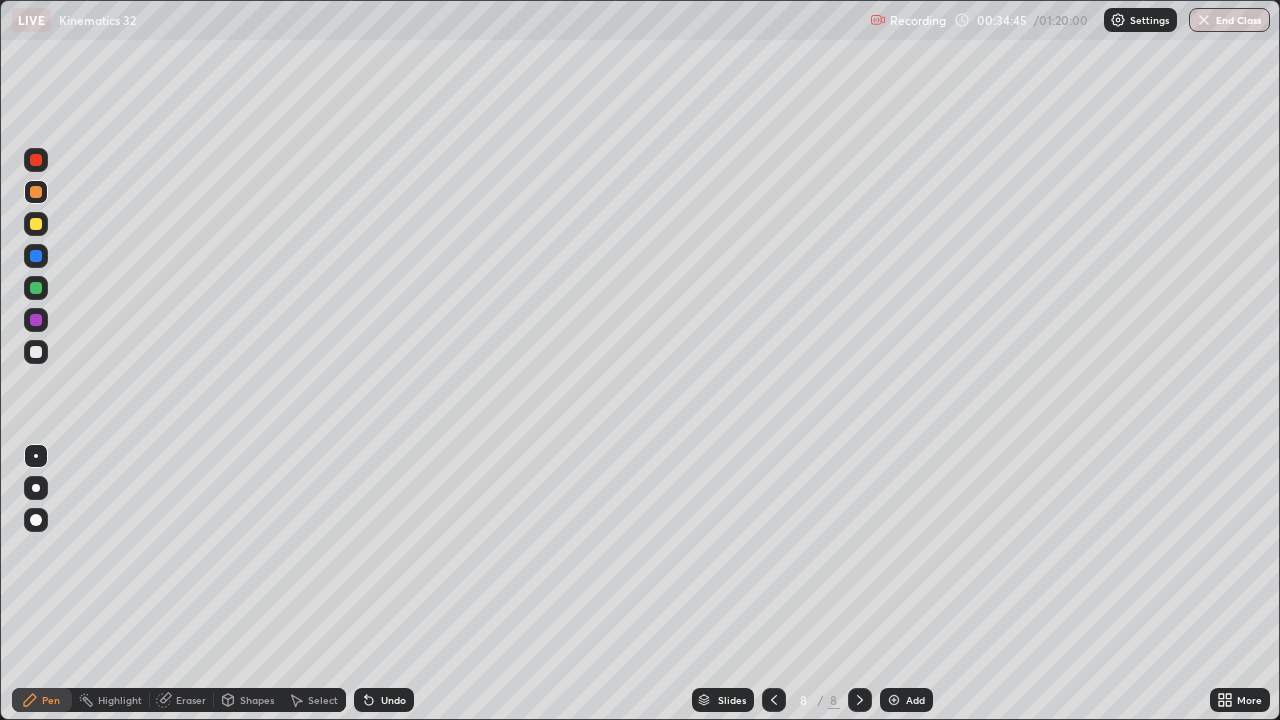 click at bounding box center [36, 256] 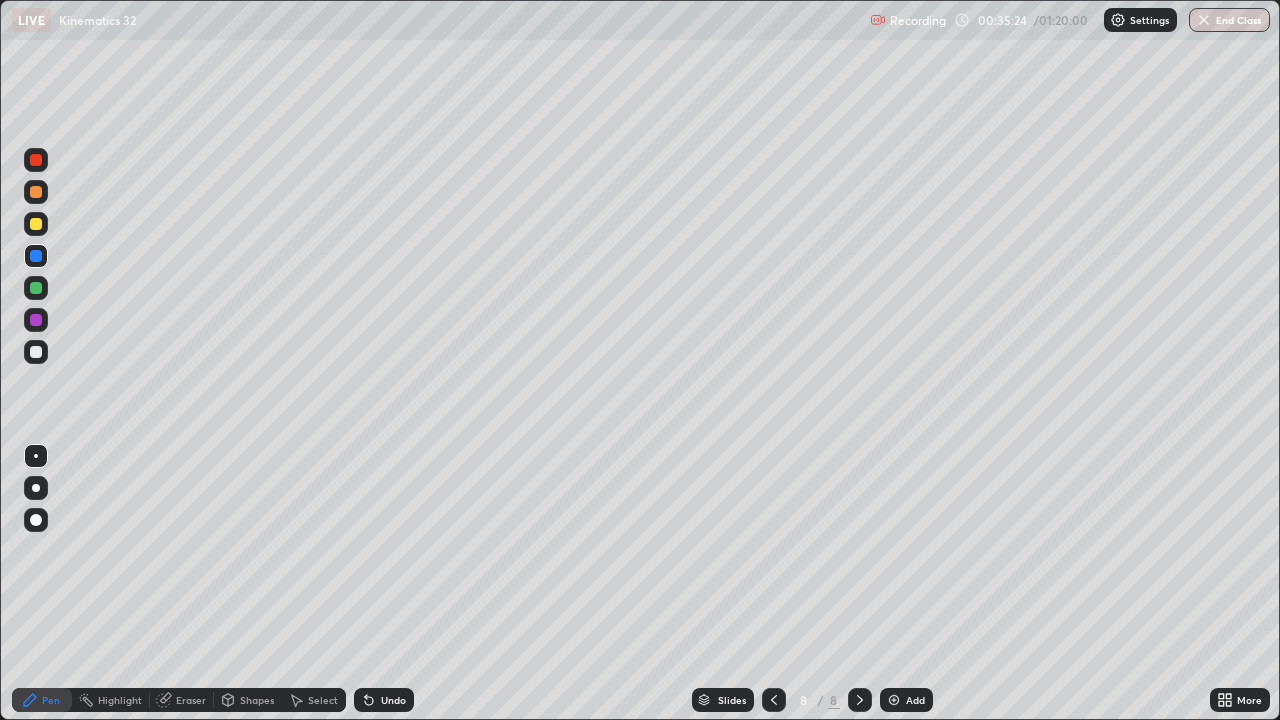 click at bounding box center (36, 192) 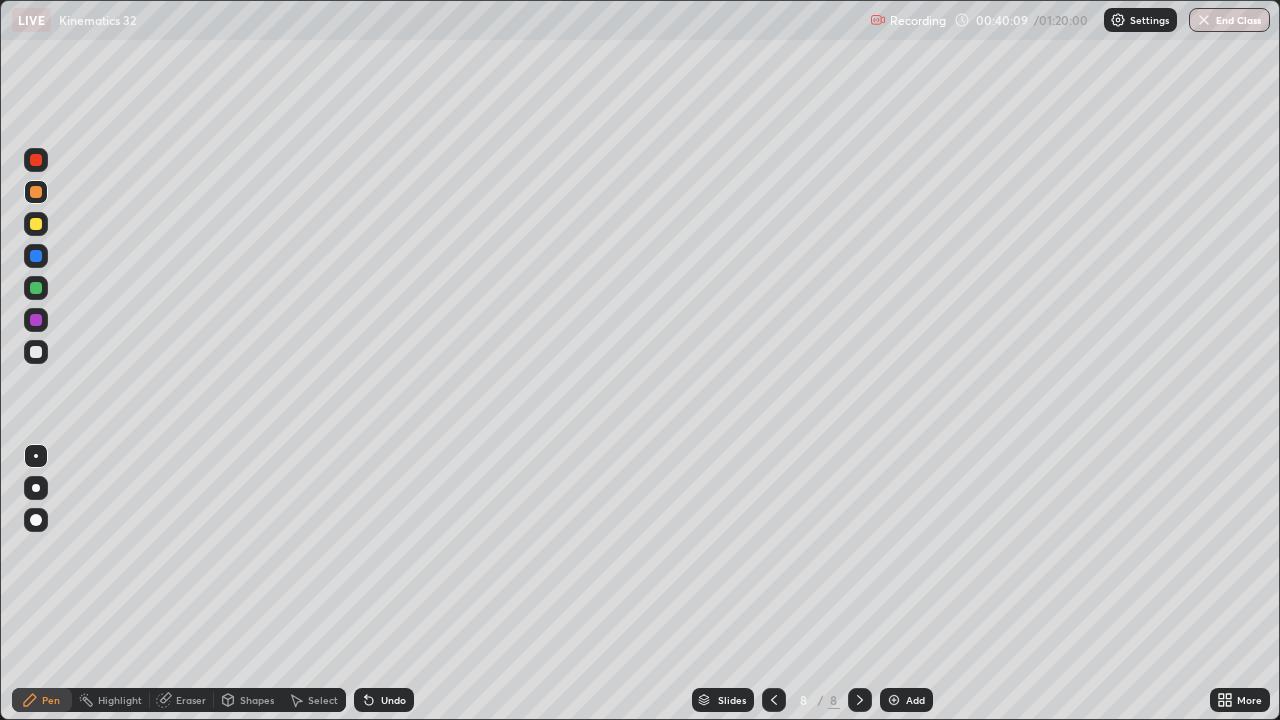 click at bounding box center [36, 256] 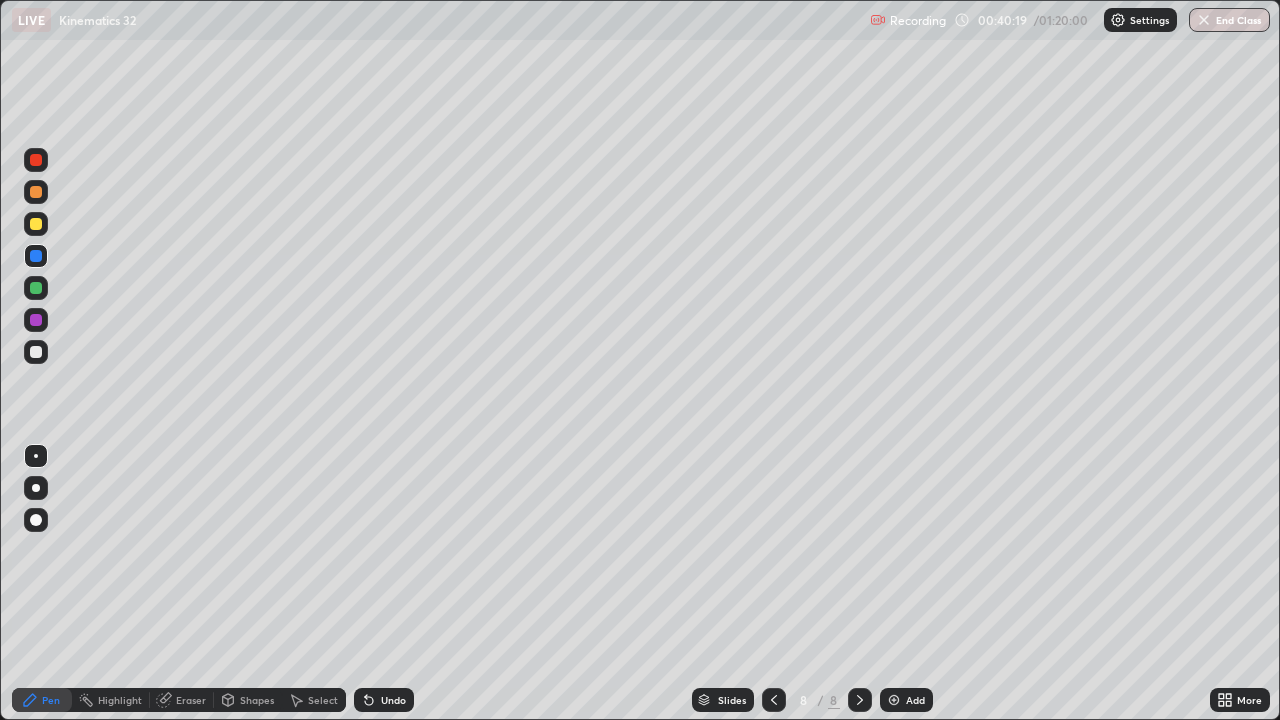 click at bounding box center (36, 224) 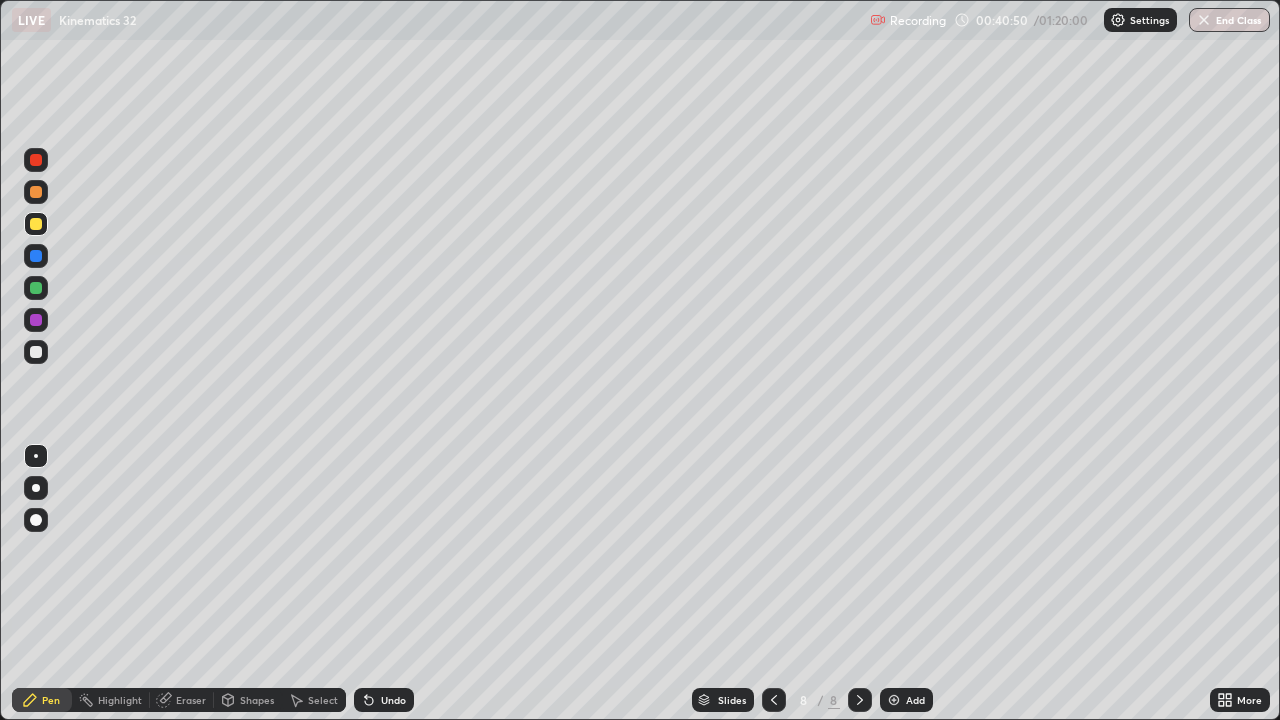 click at bounding box center [36, 192] 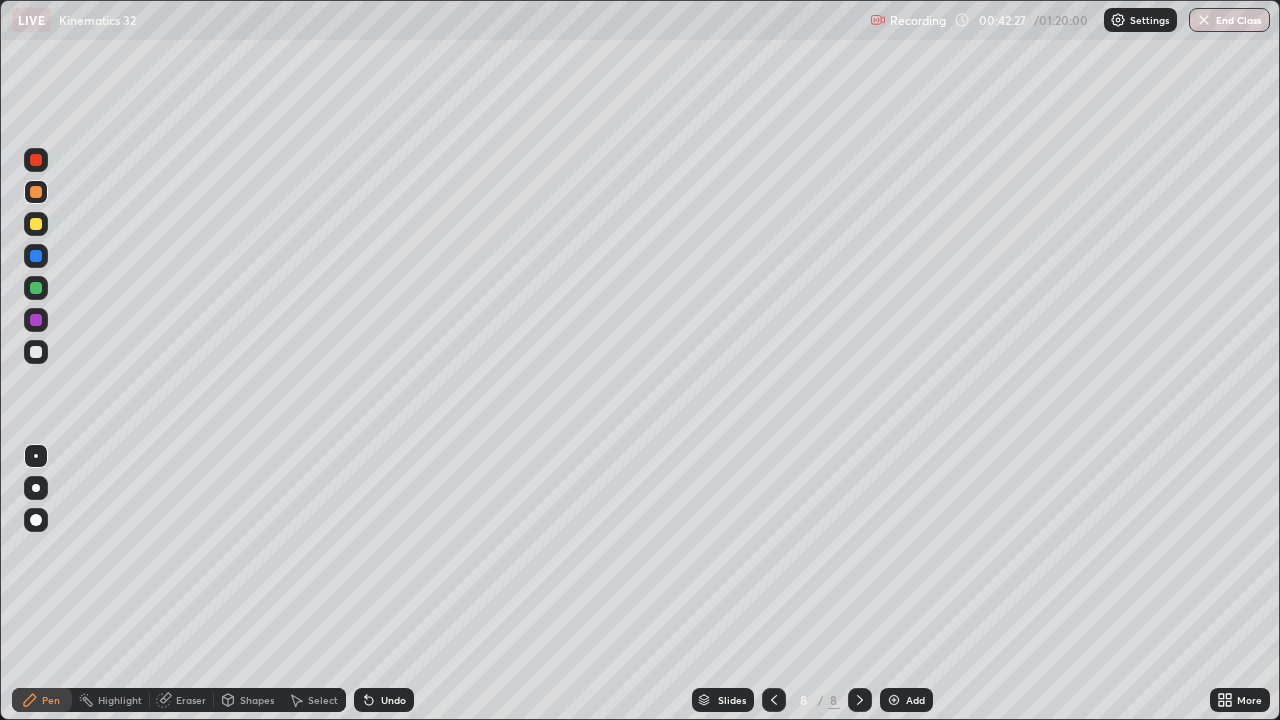 click on "Add" at bounding box center [906, 700] 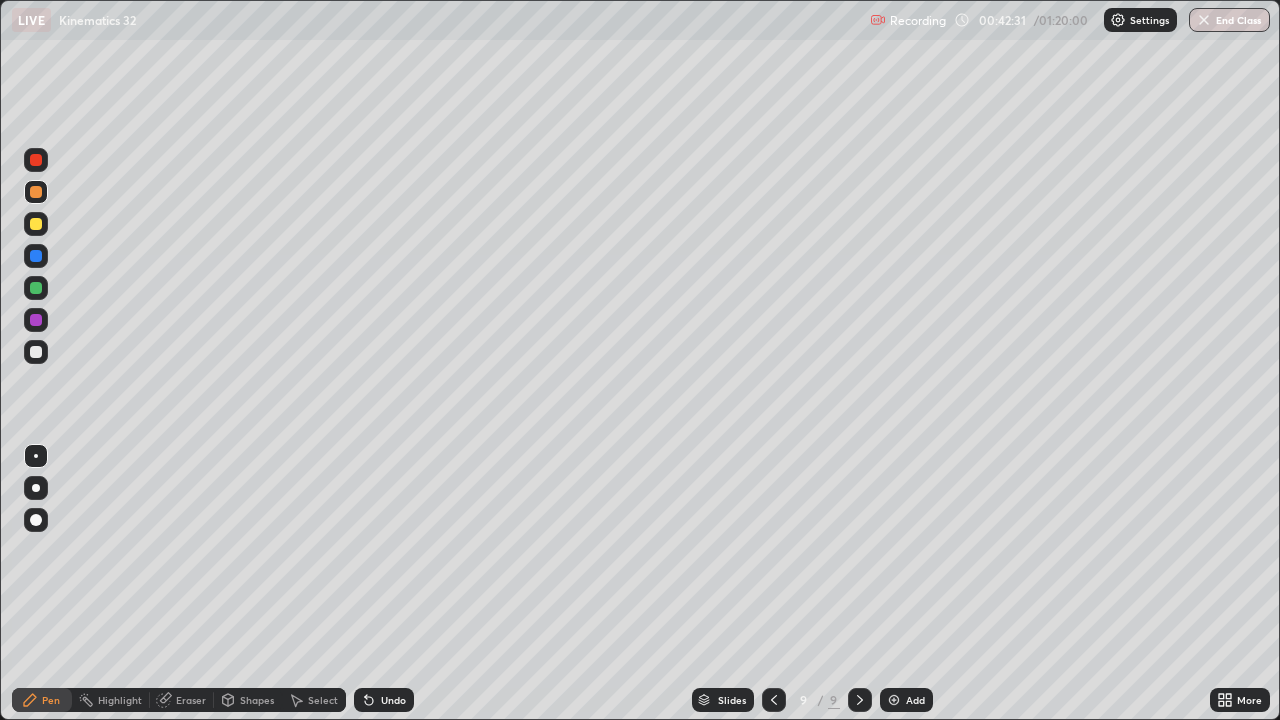 click 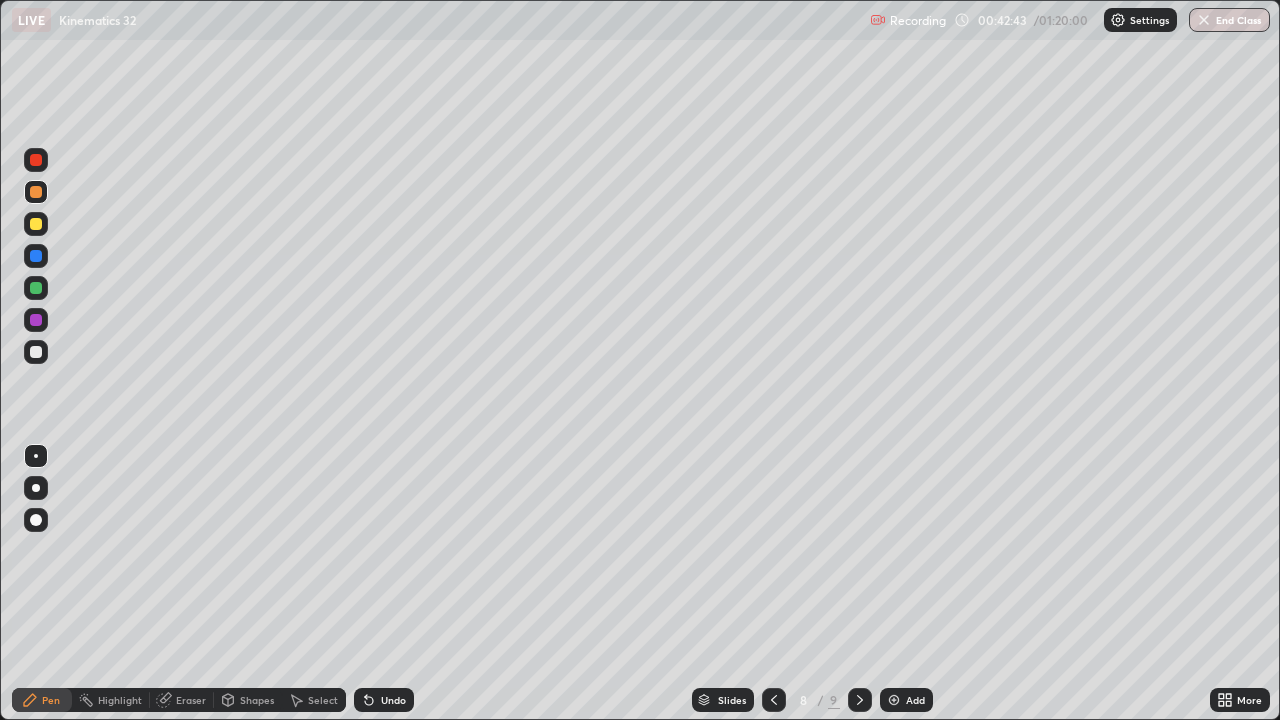 click 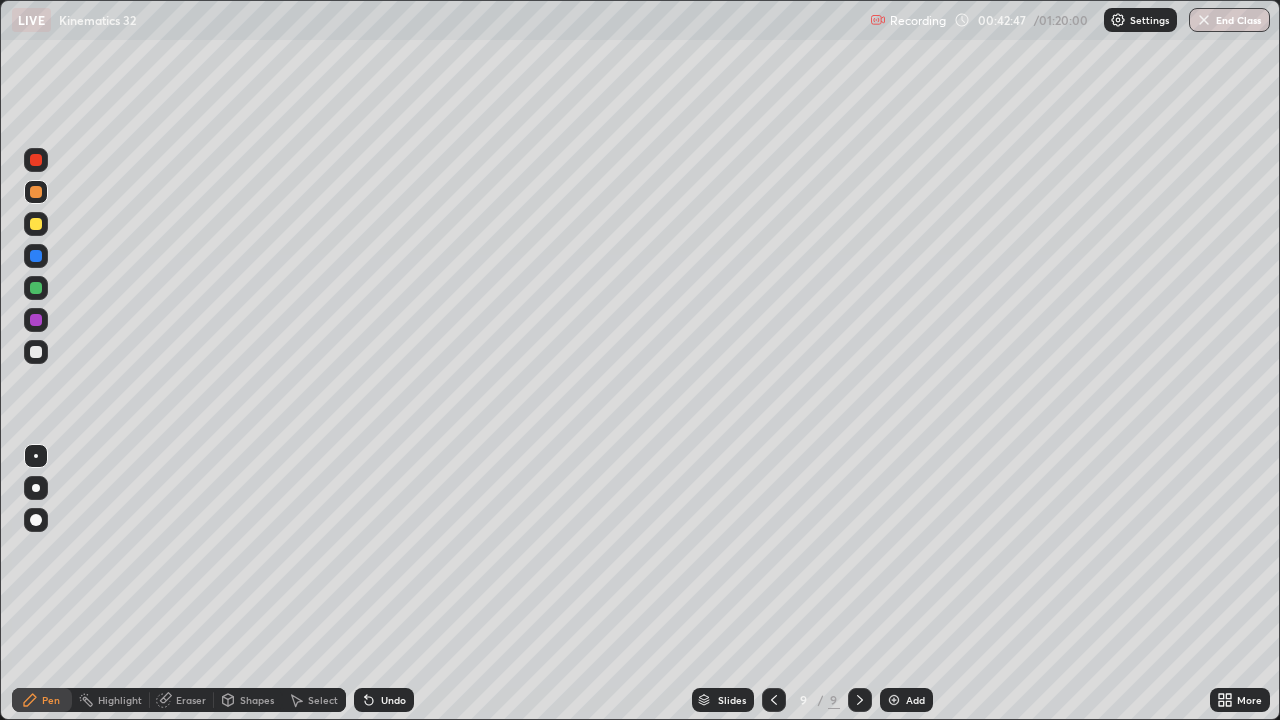 click at bounding box center [36, 192] 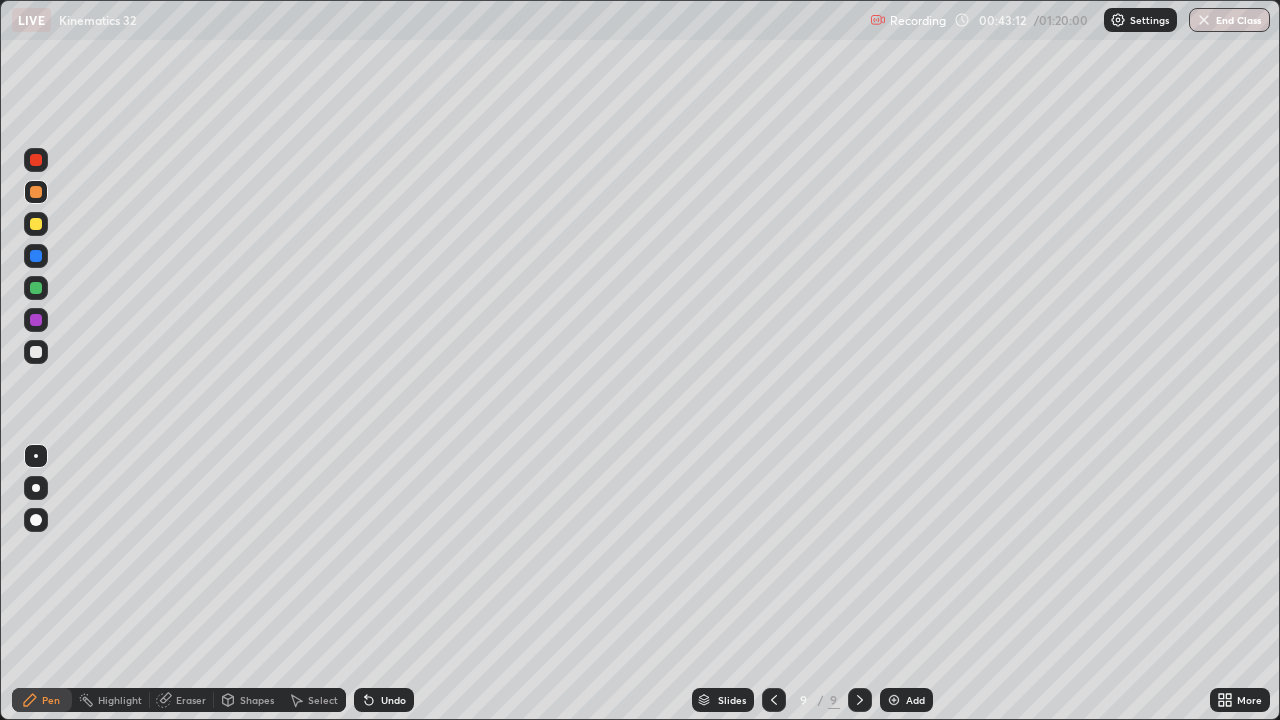 click at bounding box center [36, 288] 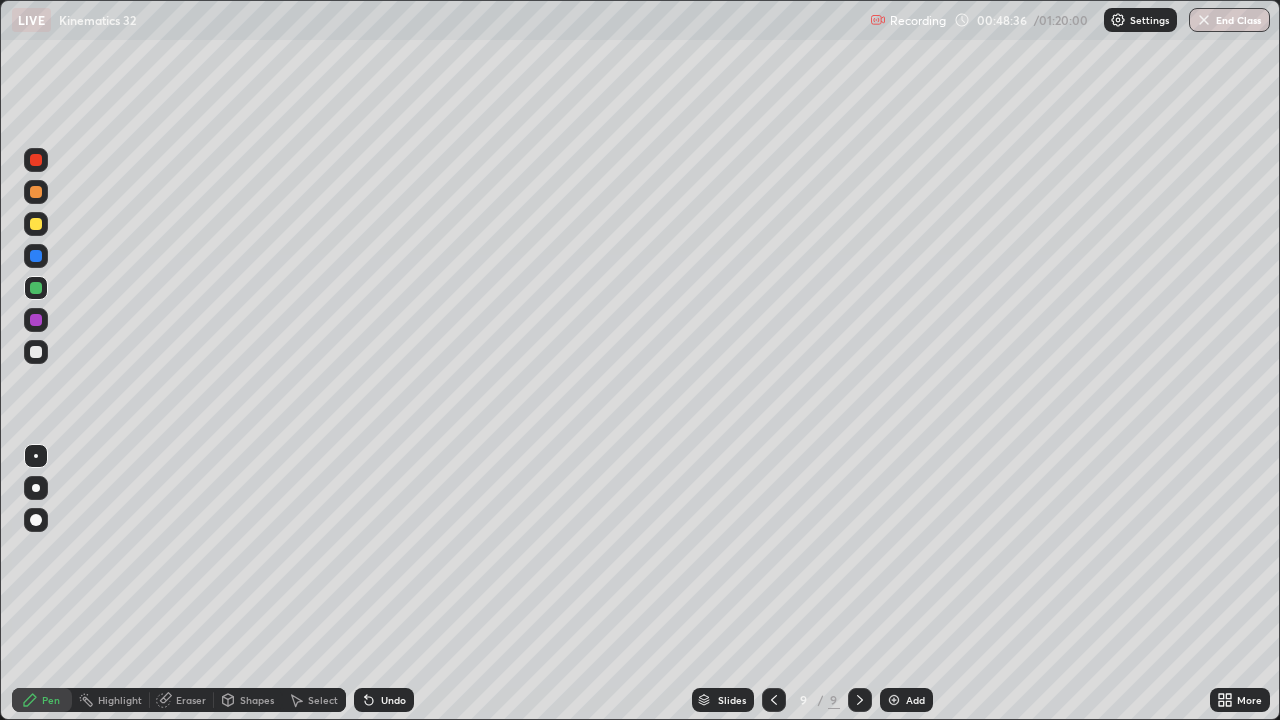 click at bounding box center (36, 320) 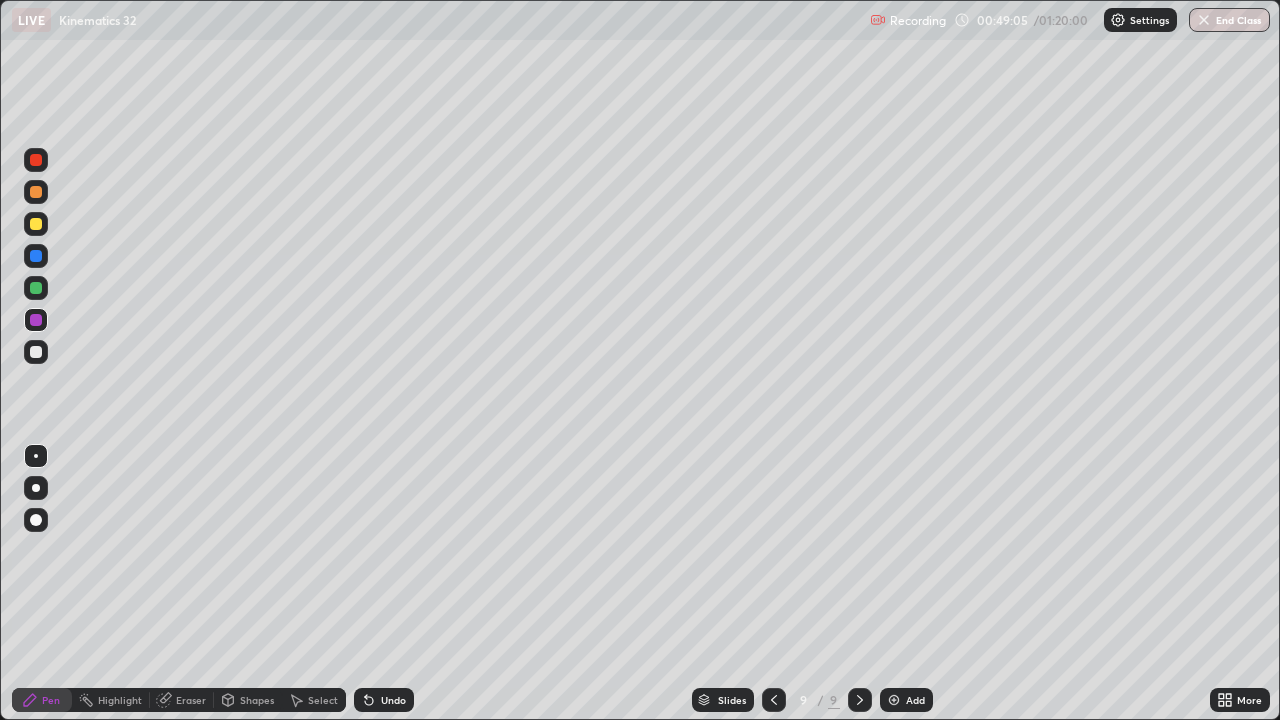 click at bounding box center (36, 256) 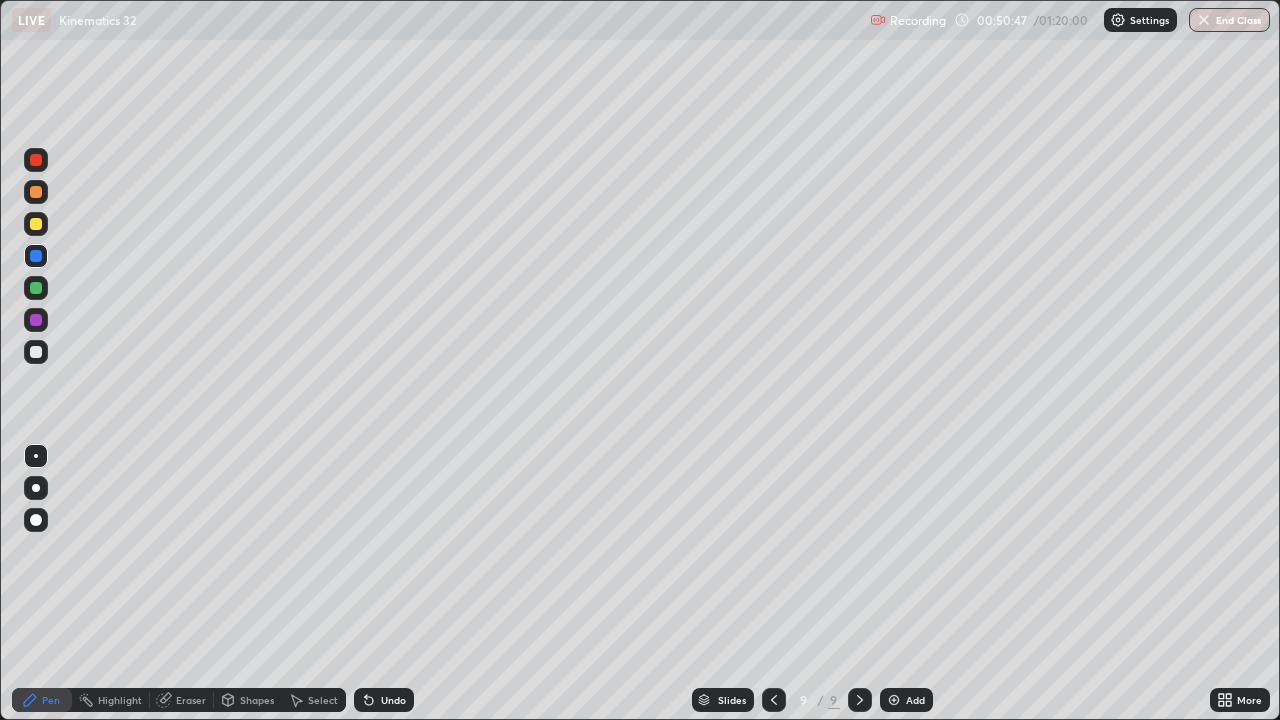 click on "Add" at bounding box center (915, 700) 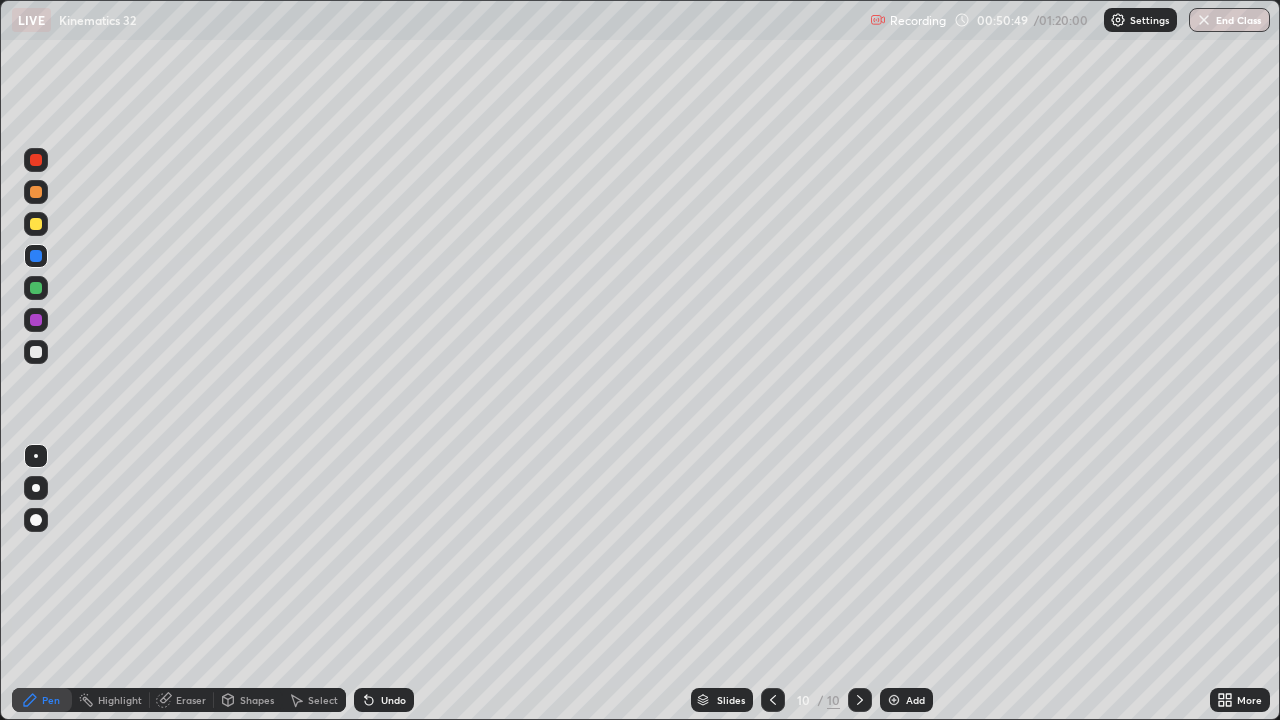click at bounding box center [36, 192] 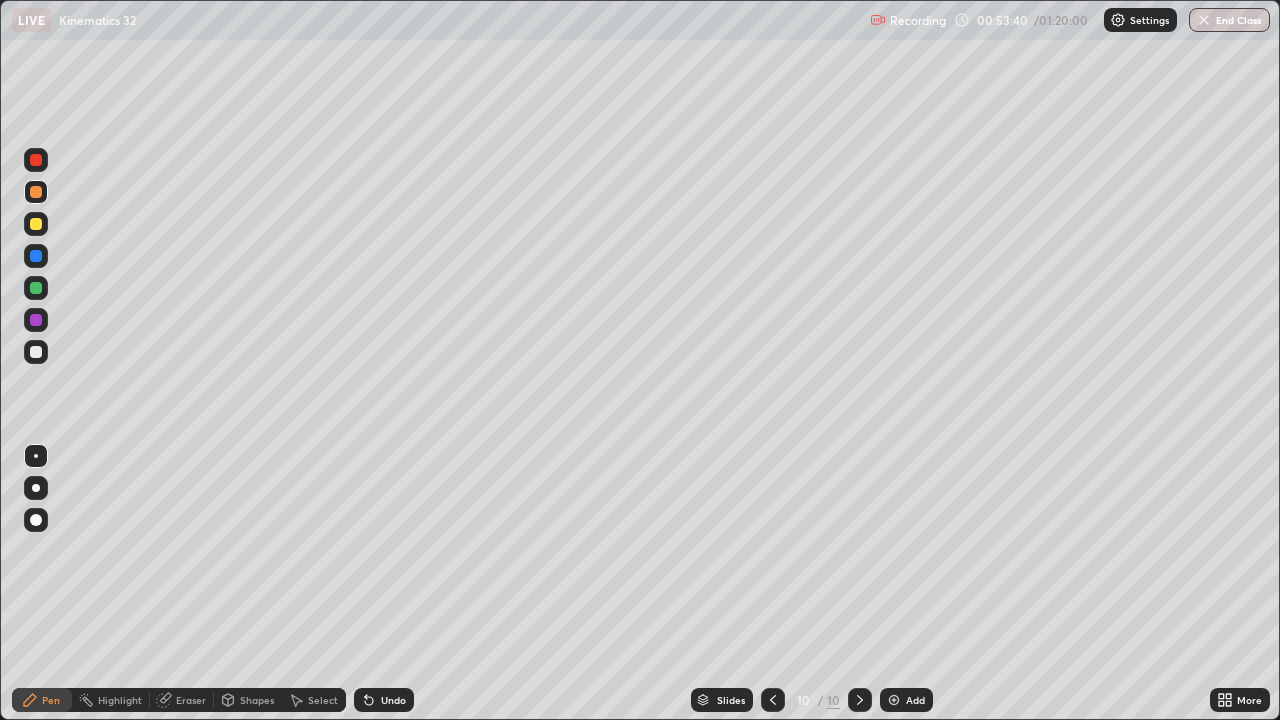click on "Add" at bounding box center [906, 700] 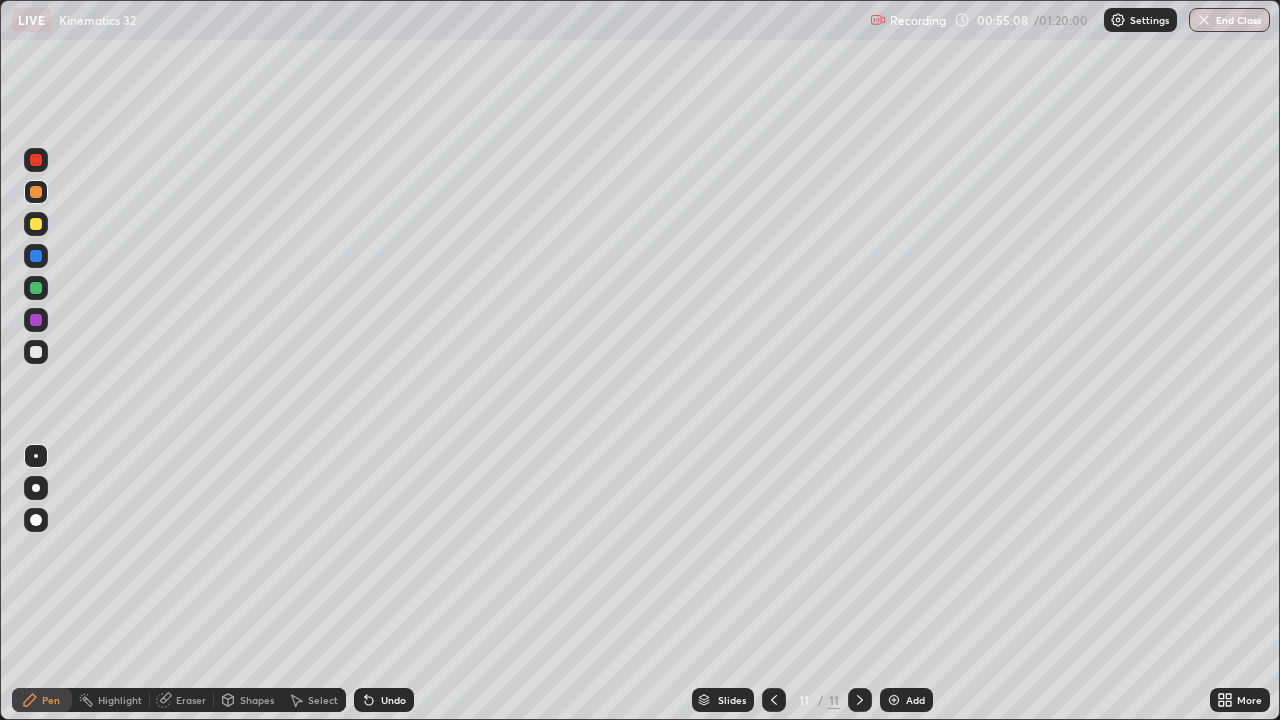 click at bounding box center [894, 700] 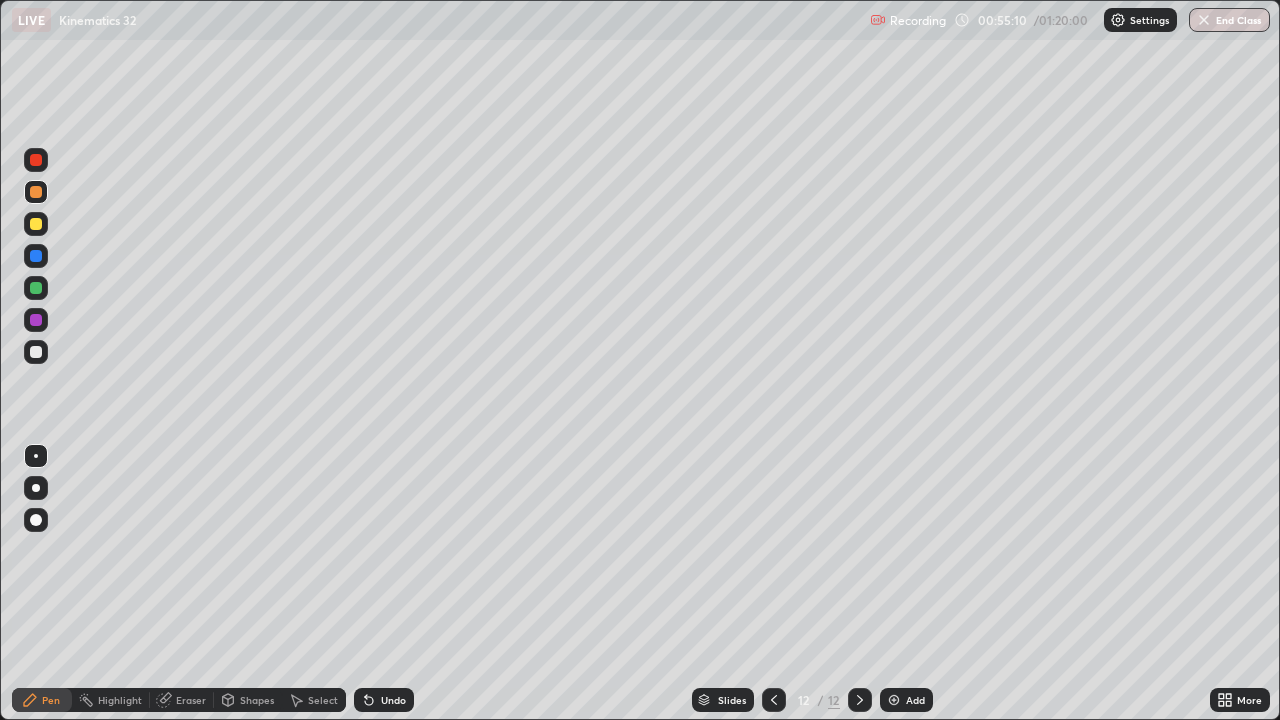 click at bounding box center [36, 288] 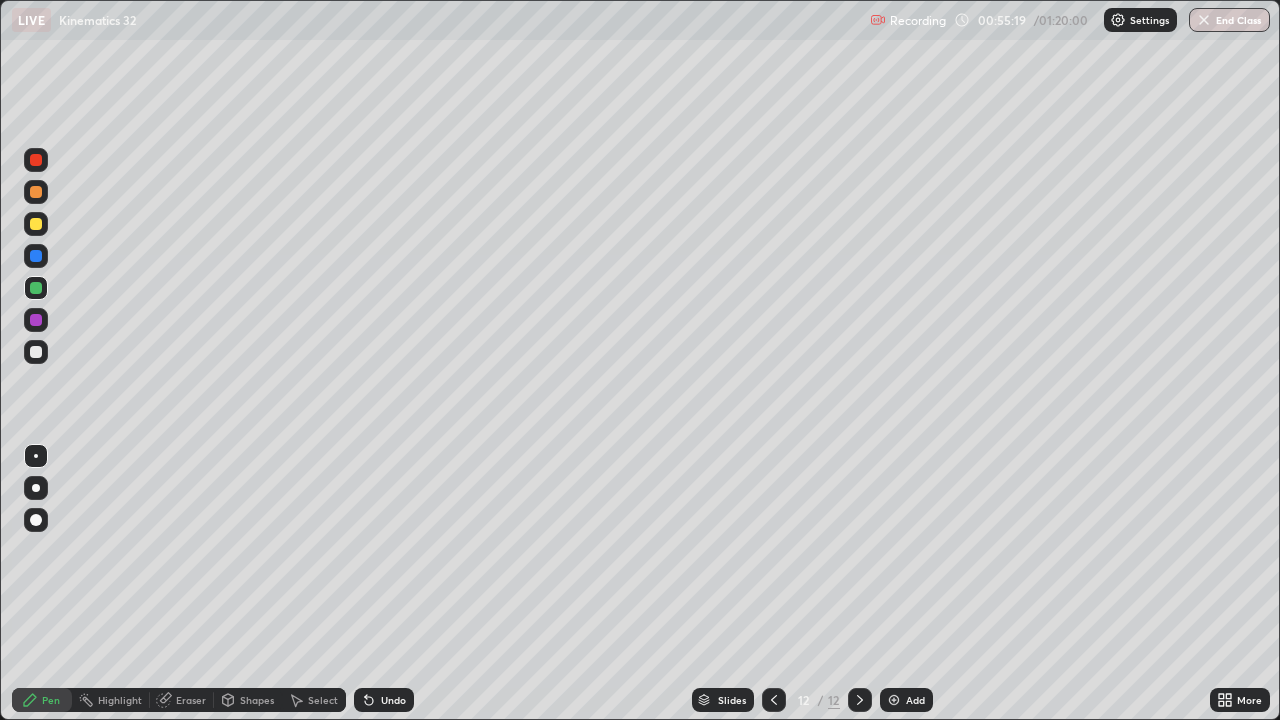 click at bounding box center [36, 192] 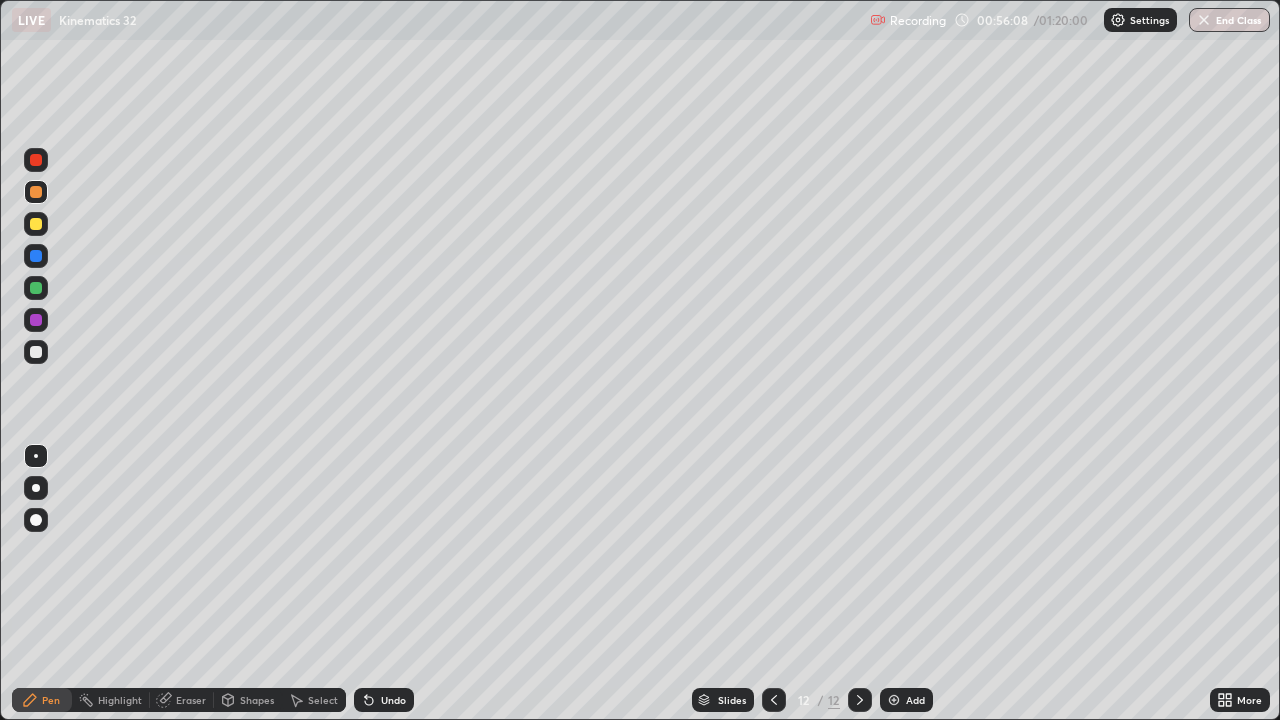 click at bounding box center (36, 256) 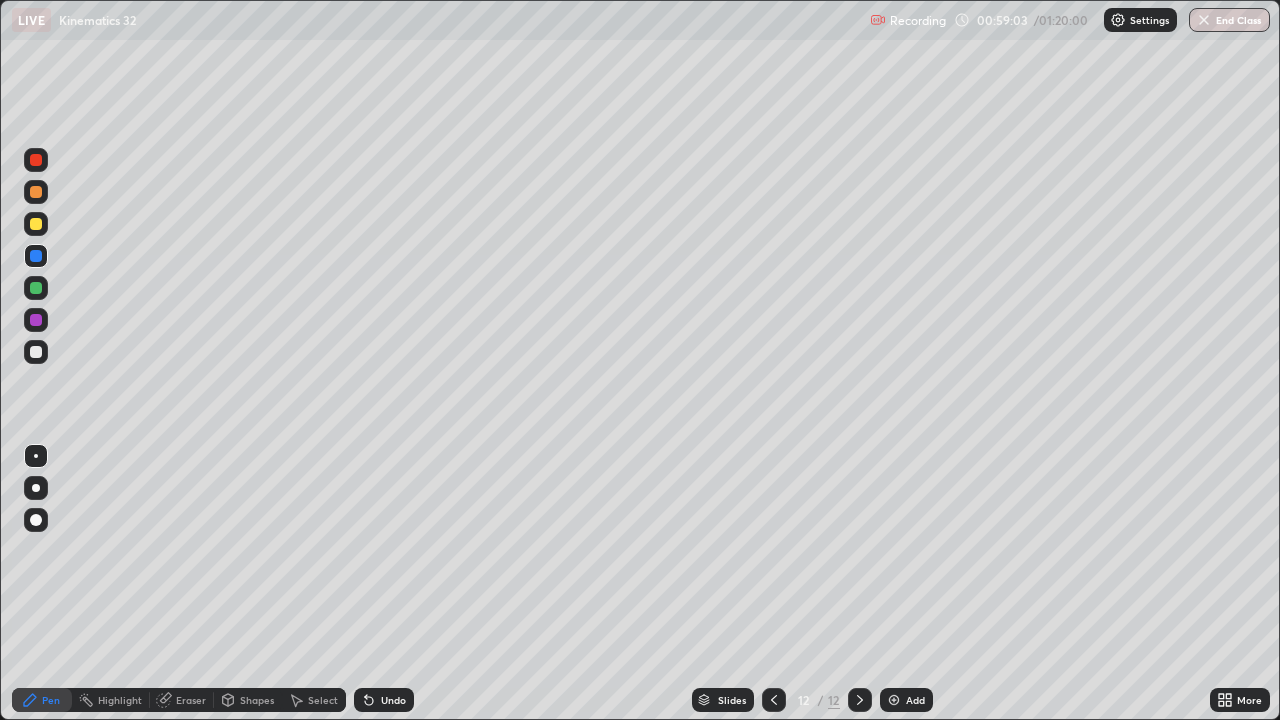 click on "Add" at bounding box center [906, 700] 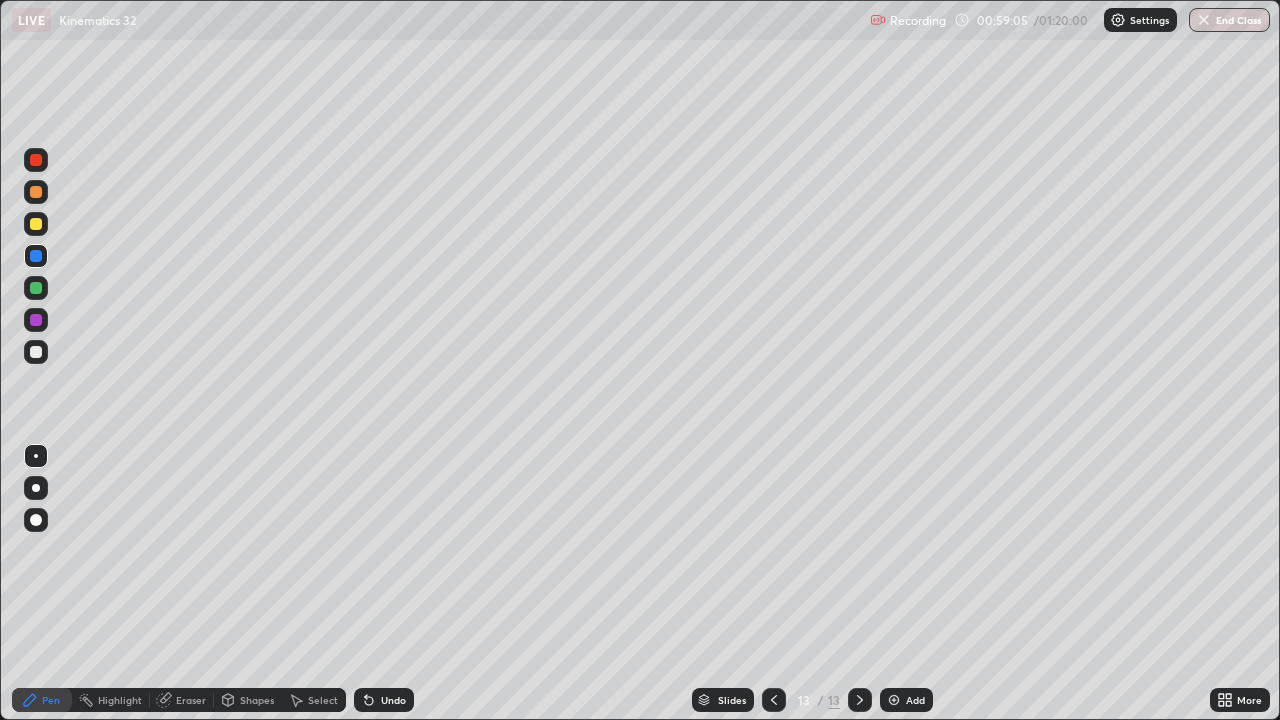 click at bounding box center [36, 192] 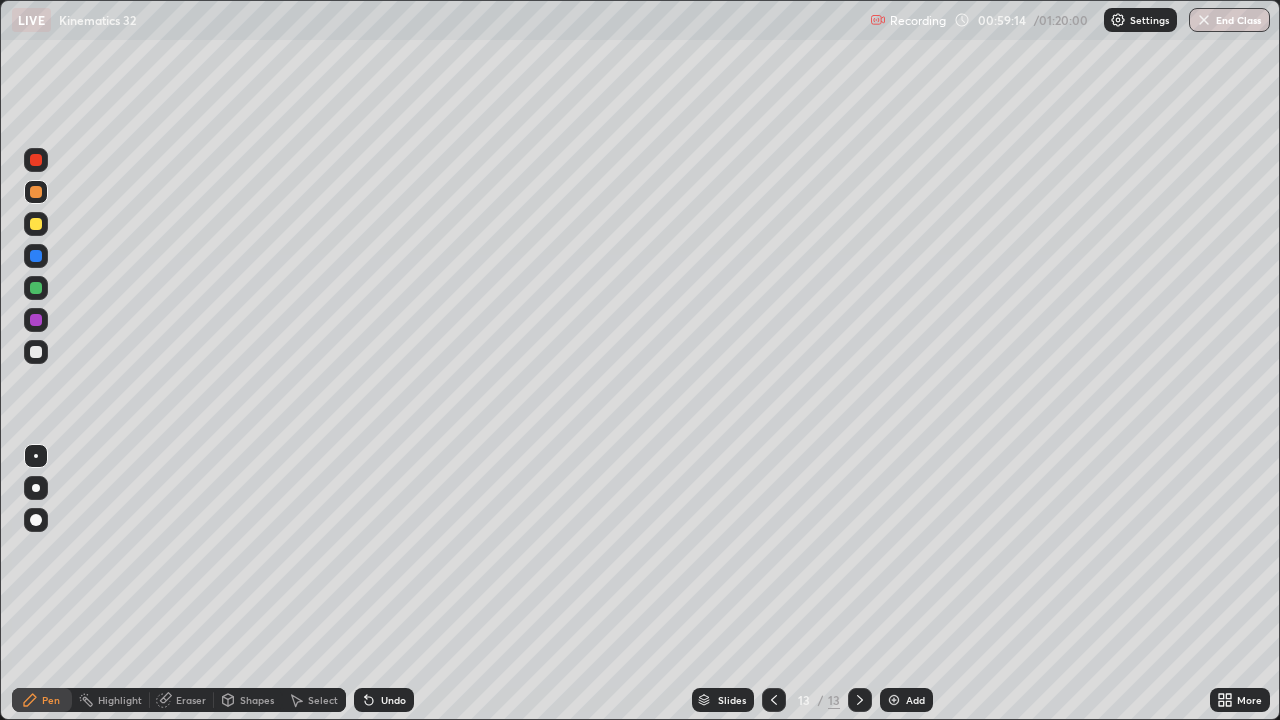 click at bounding box center [36, 320] 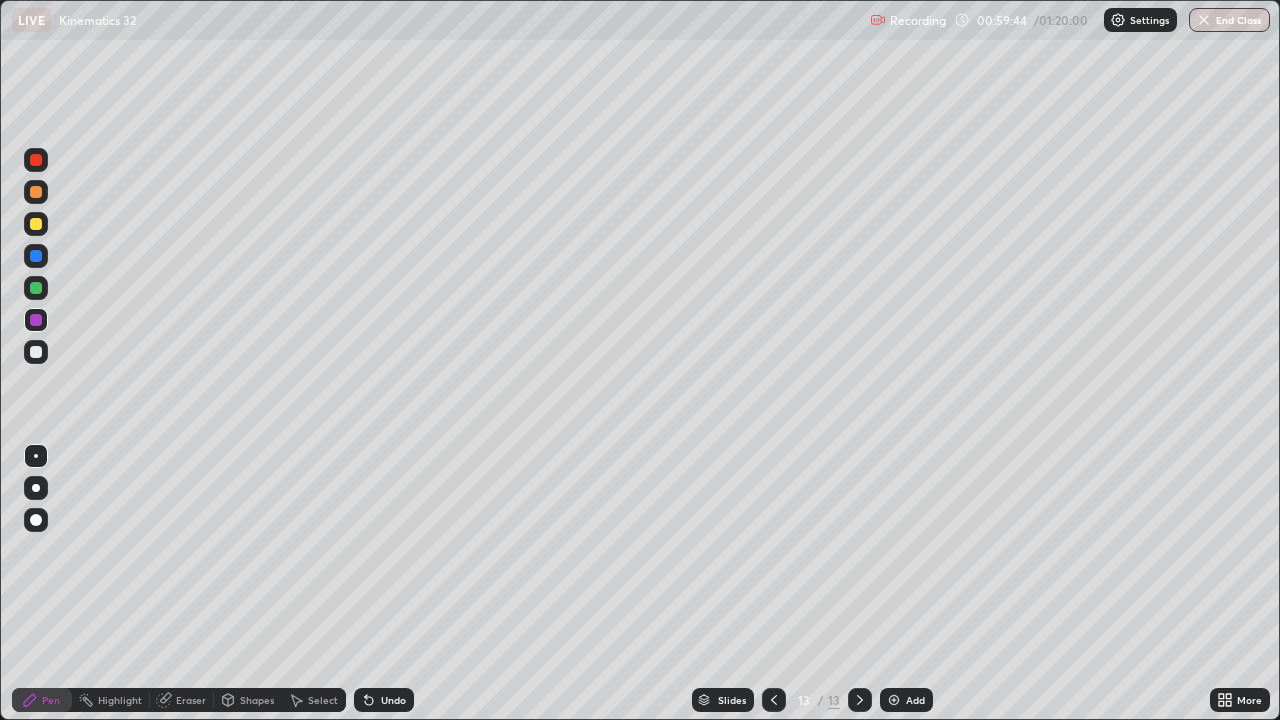 click at bounding box center [36, 192] 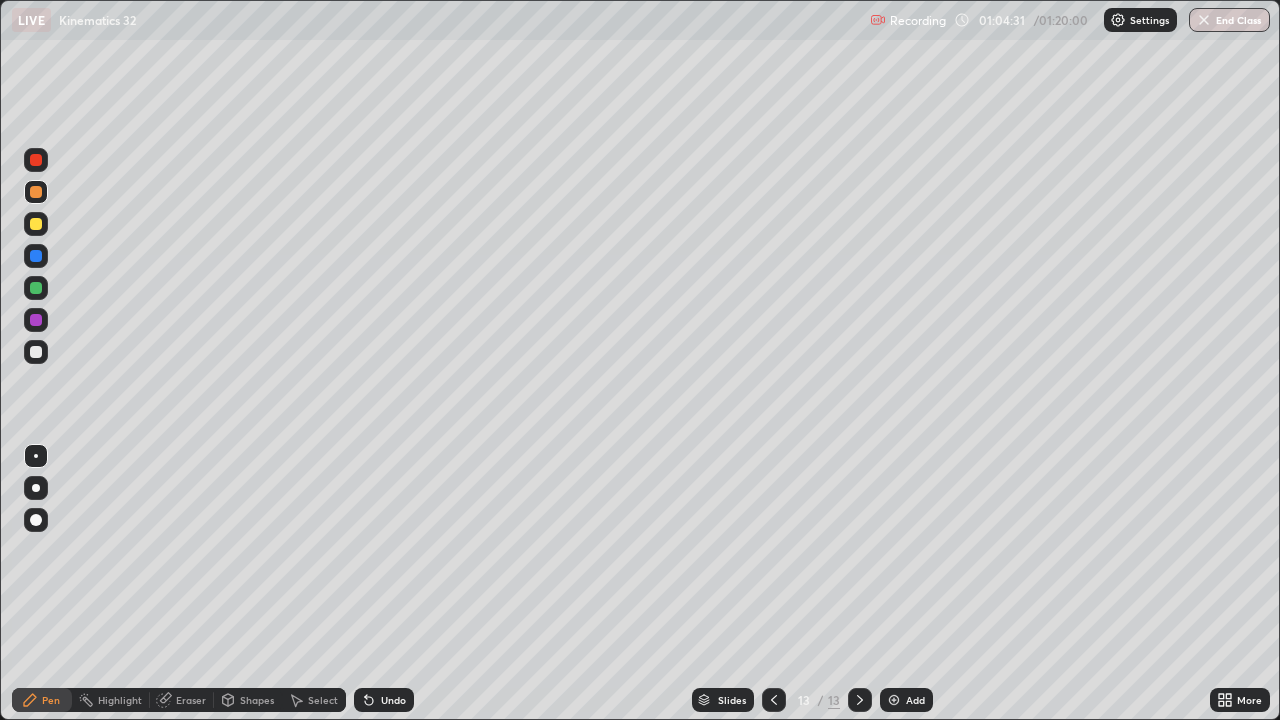 click at bounding box center (36, 288) 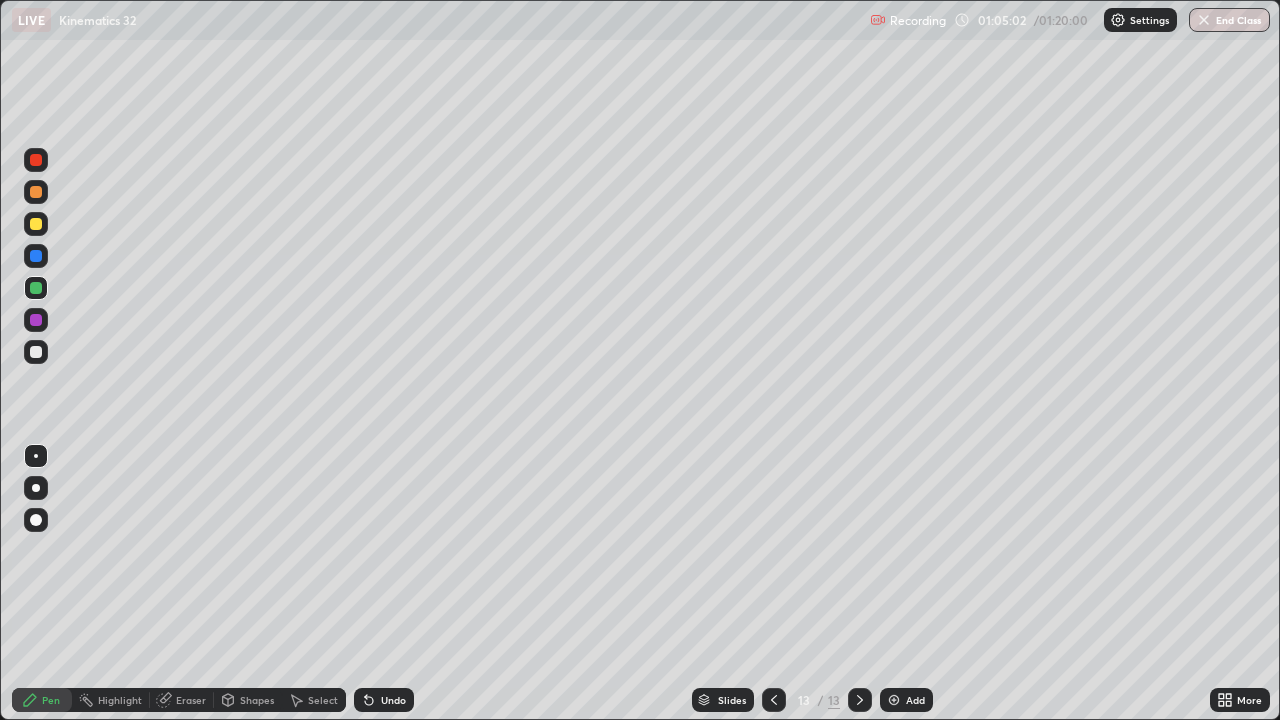 click at bounding box center [36, 224] 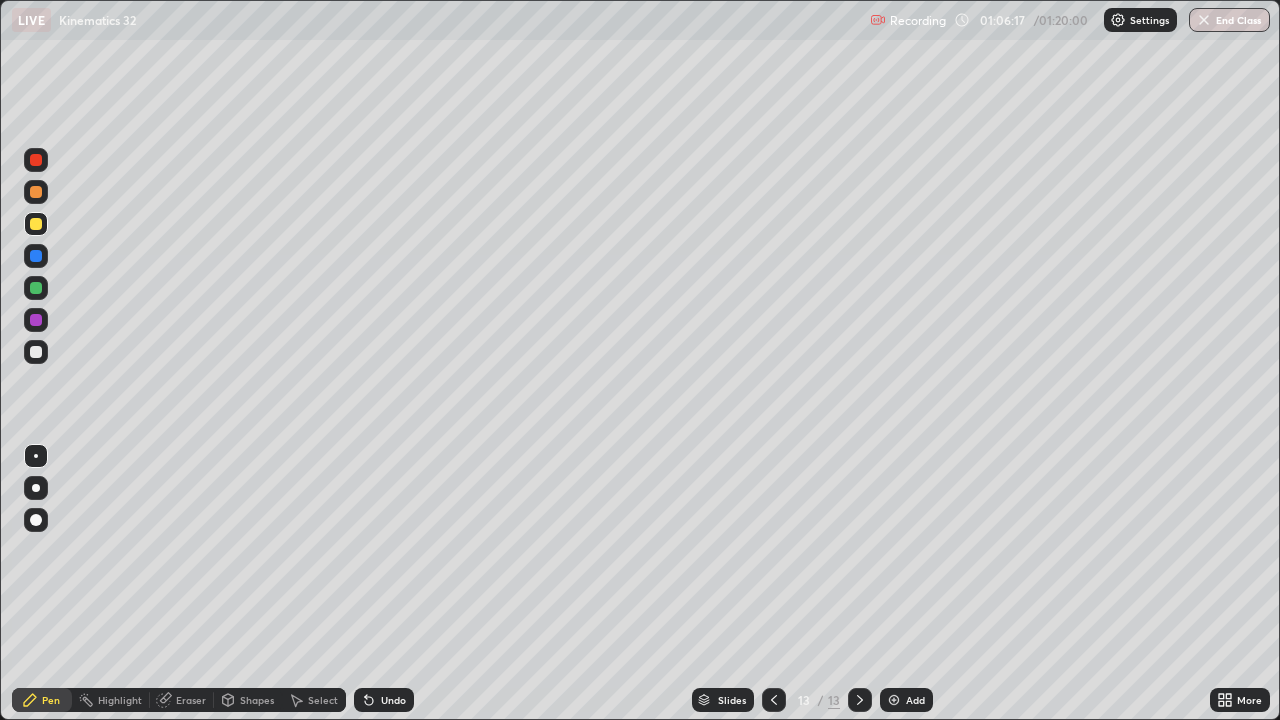 click on "Add" at bounding box center (906, 700) 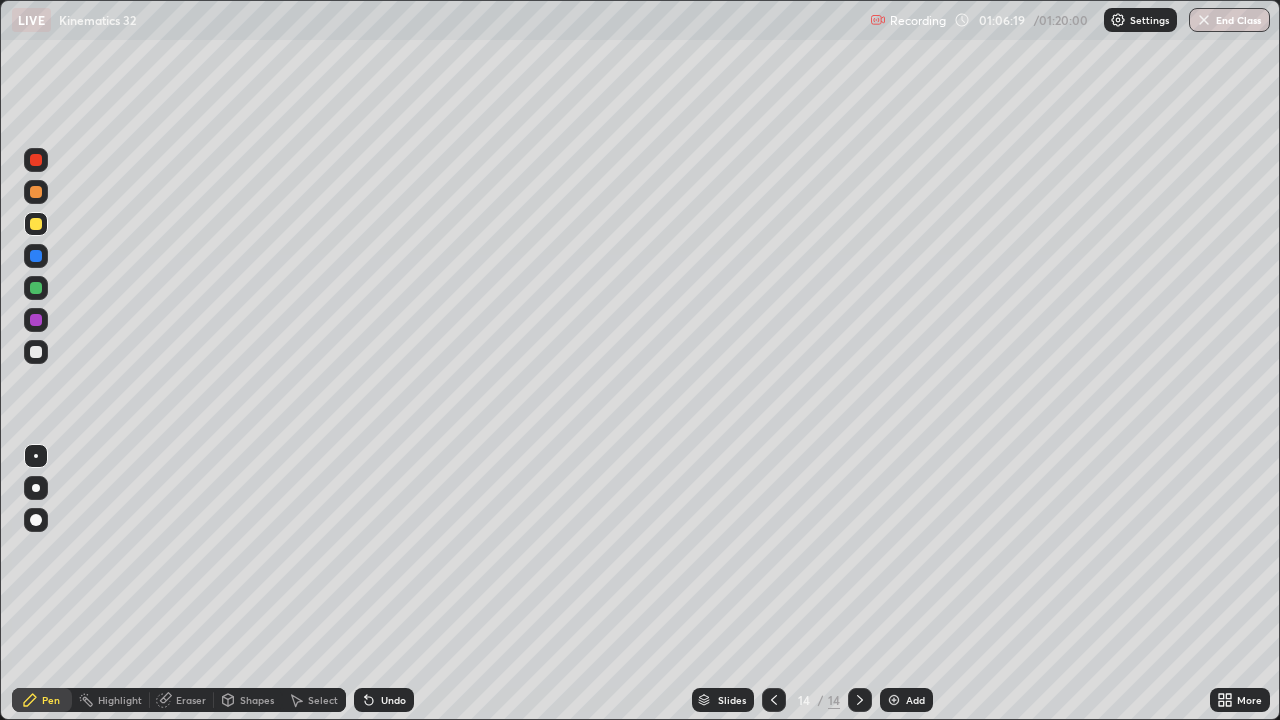 click at bounding box center (36, 192) 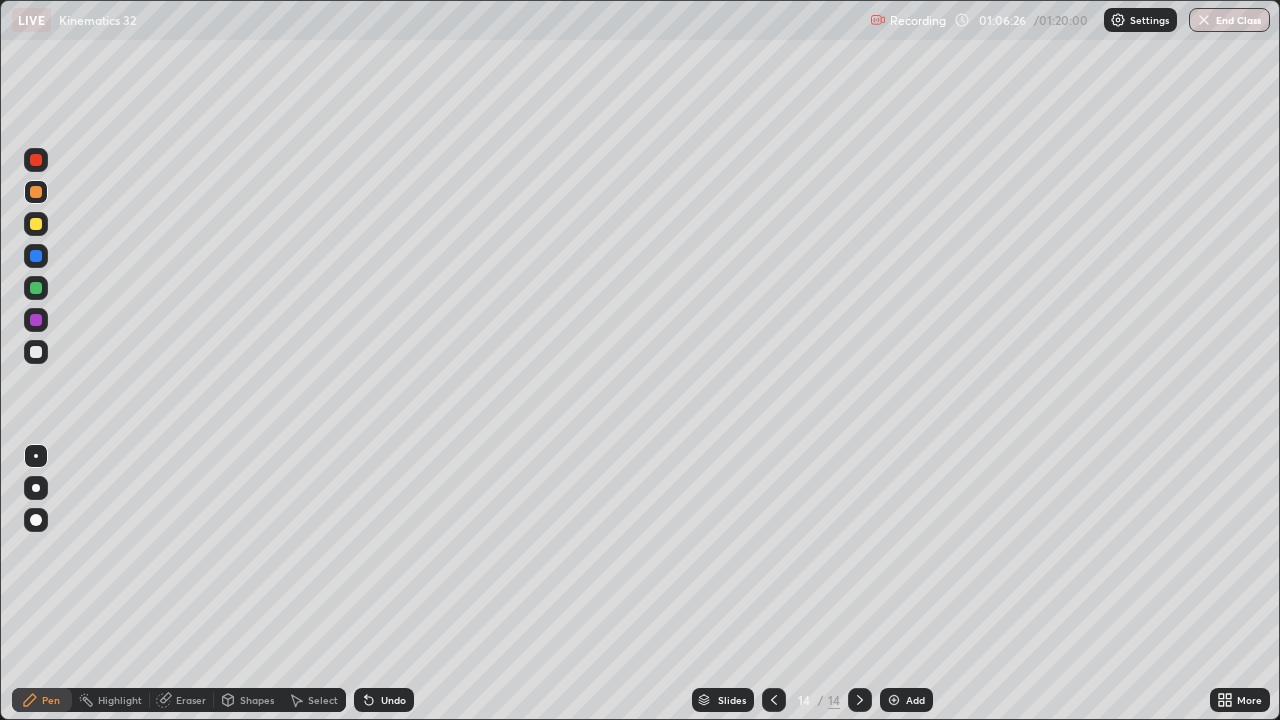 click at bounding box center [36, 288] 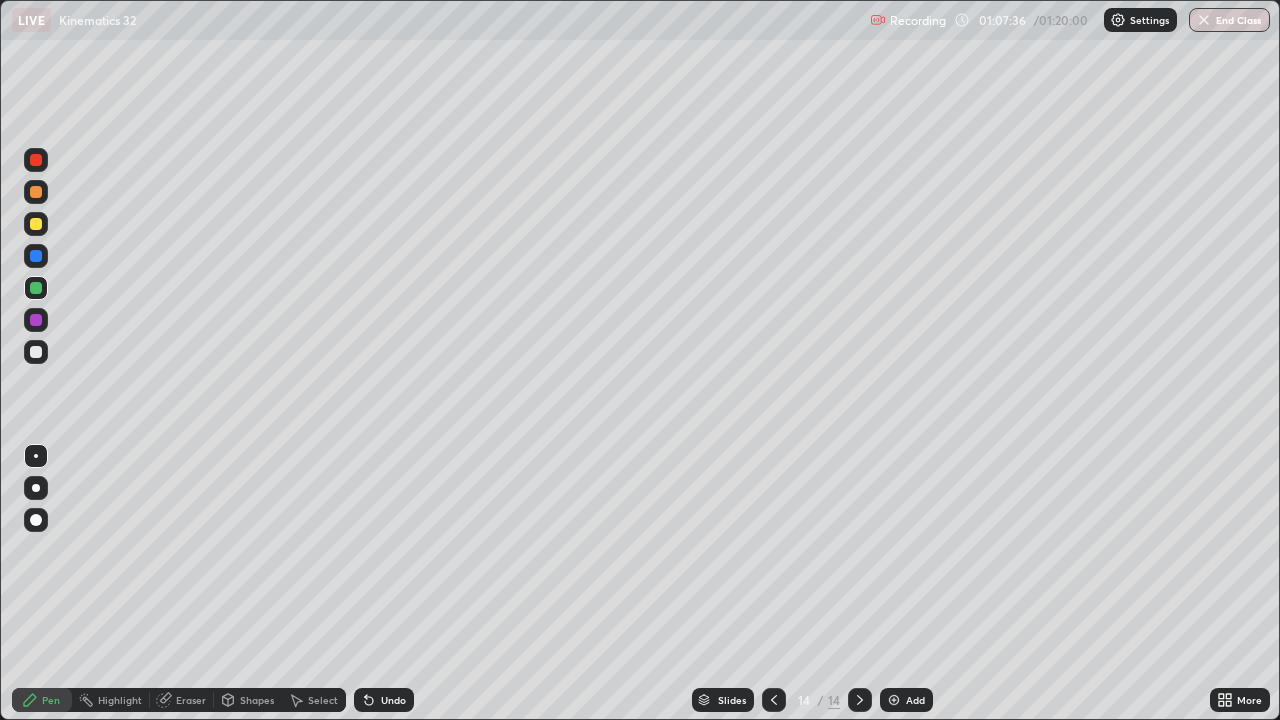 click on "Add" at bounding box center [915, 700] 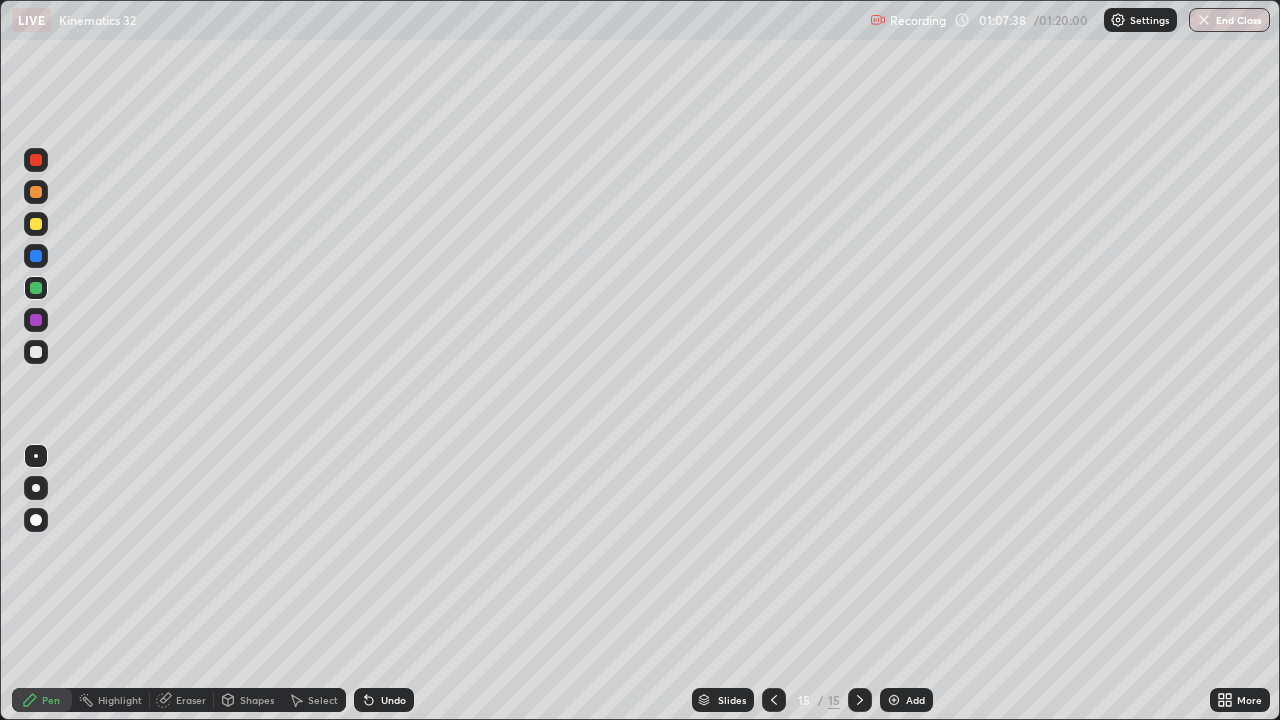 click at bounding box center [36, 192] 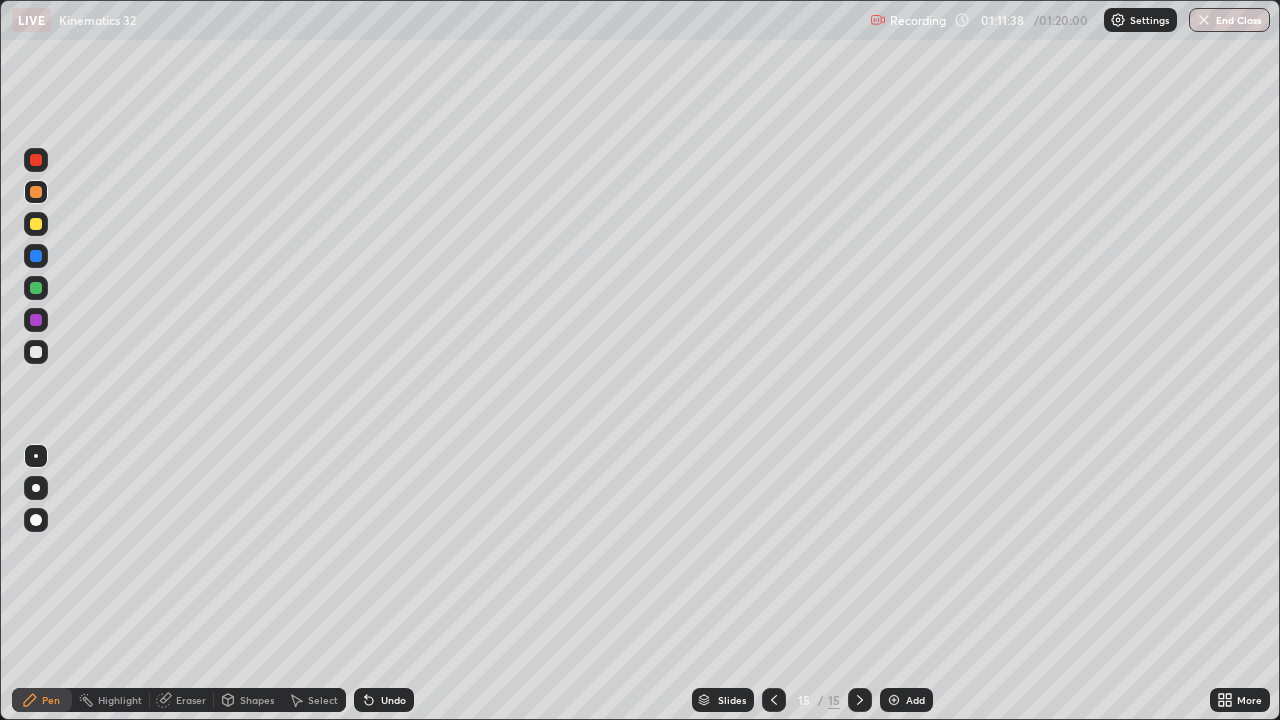 click at bounding box center [36, 288] 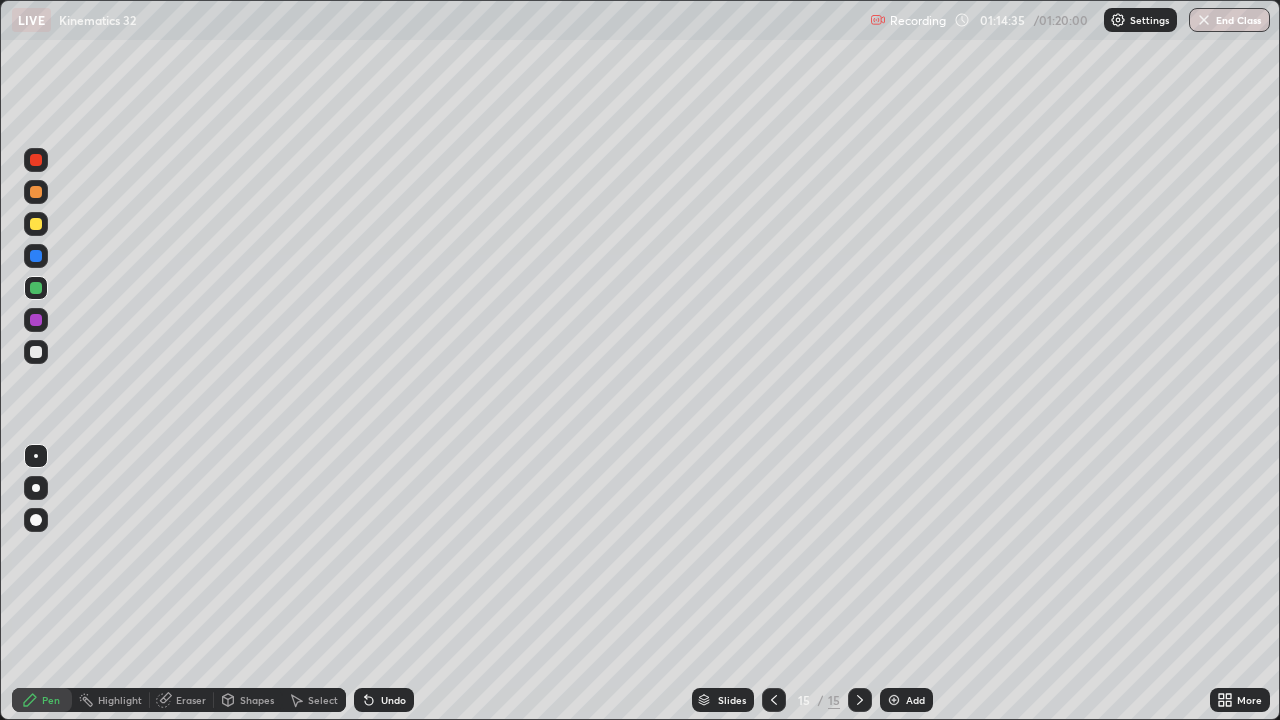 click on "End Class" at bounding box center [1229, 20] 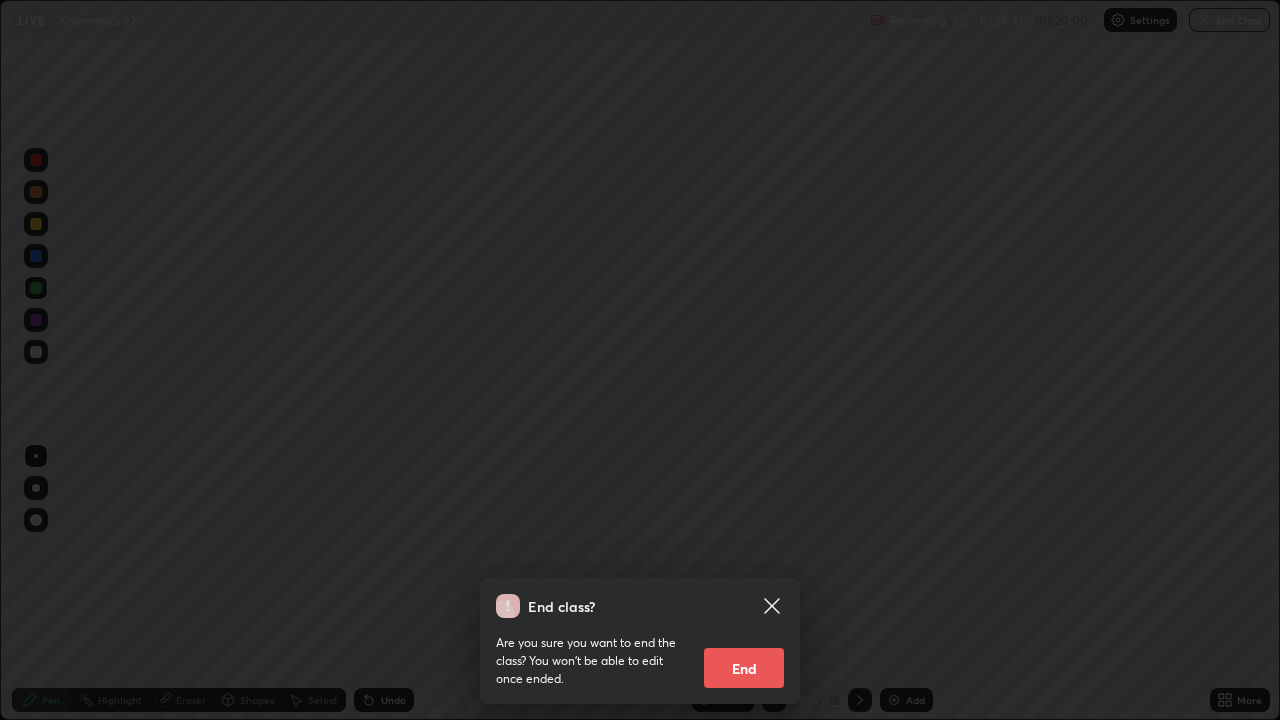click on "End" at bounding box center [744, 668] 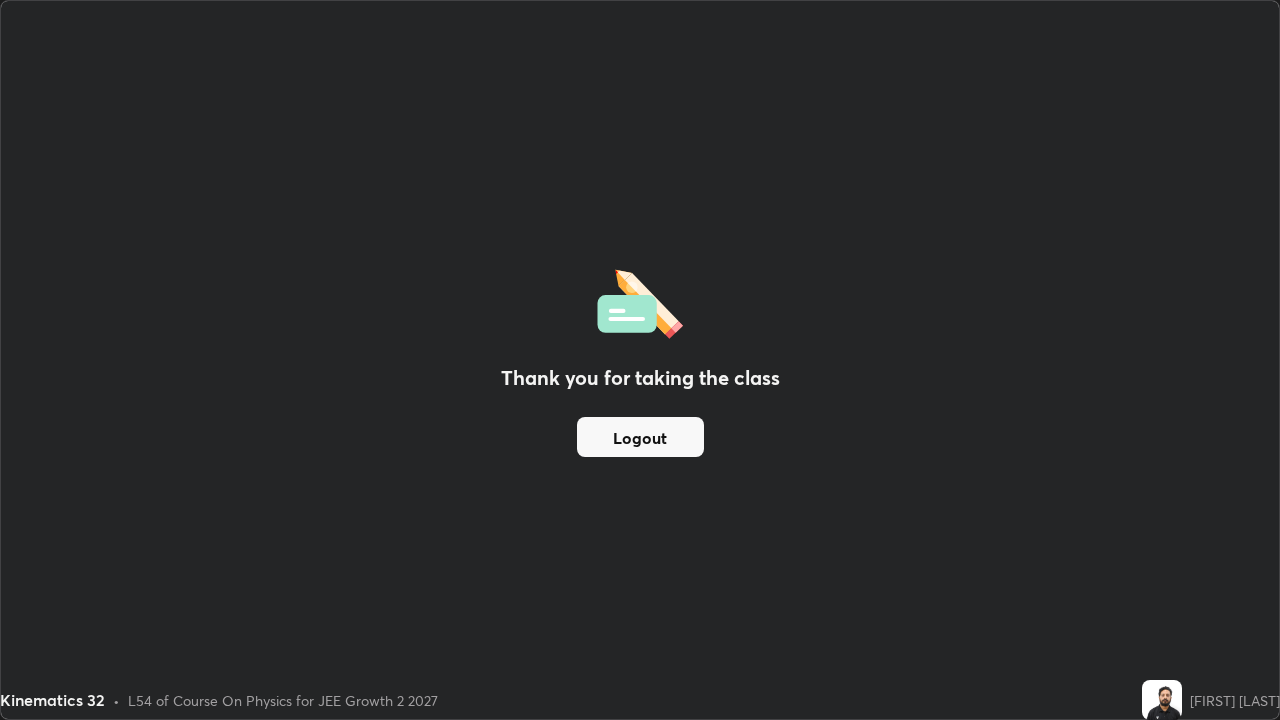 click on "Logout" at bounding box center (640, 437) 